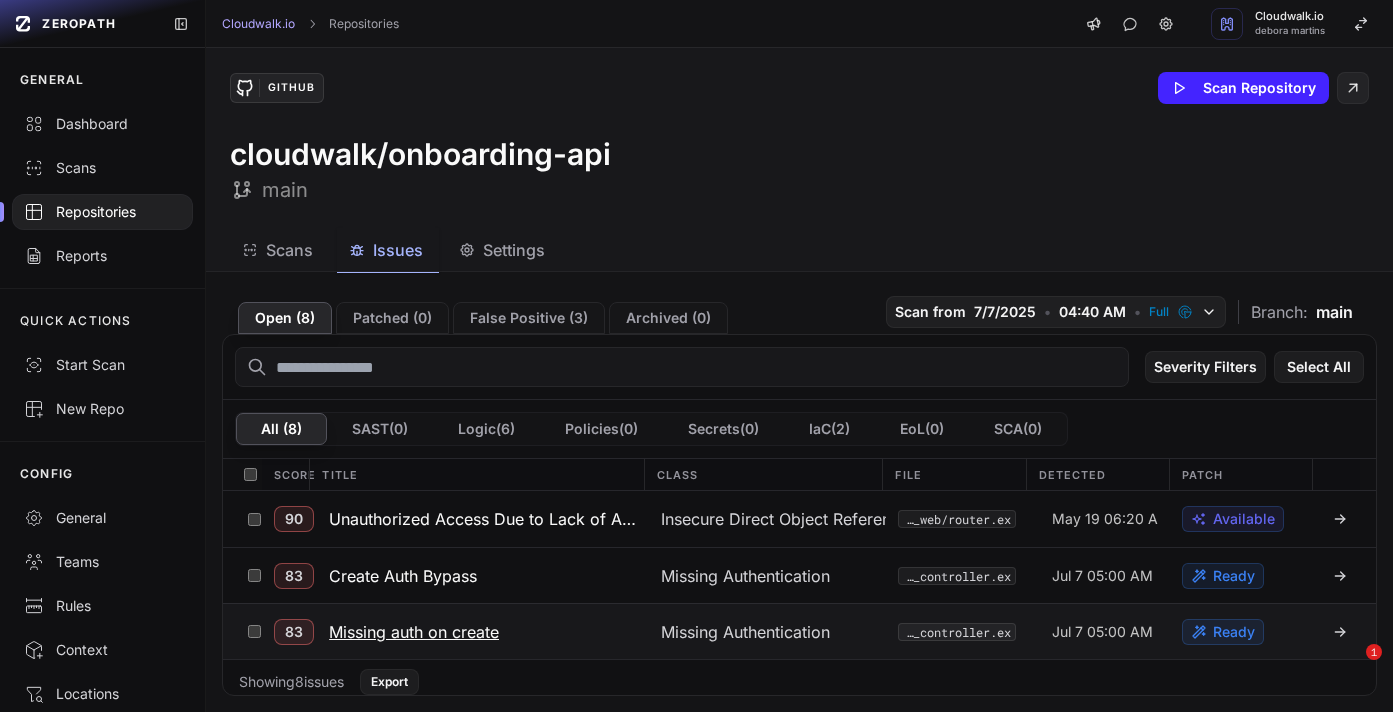 scroll, scrollTop: 0, scrollLeft: 0, axis: both 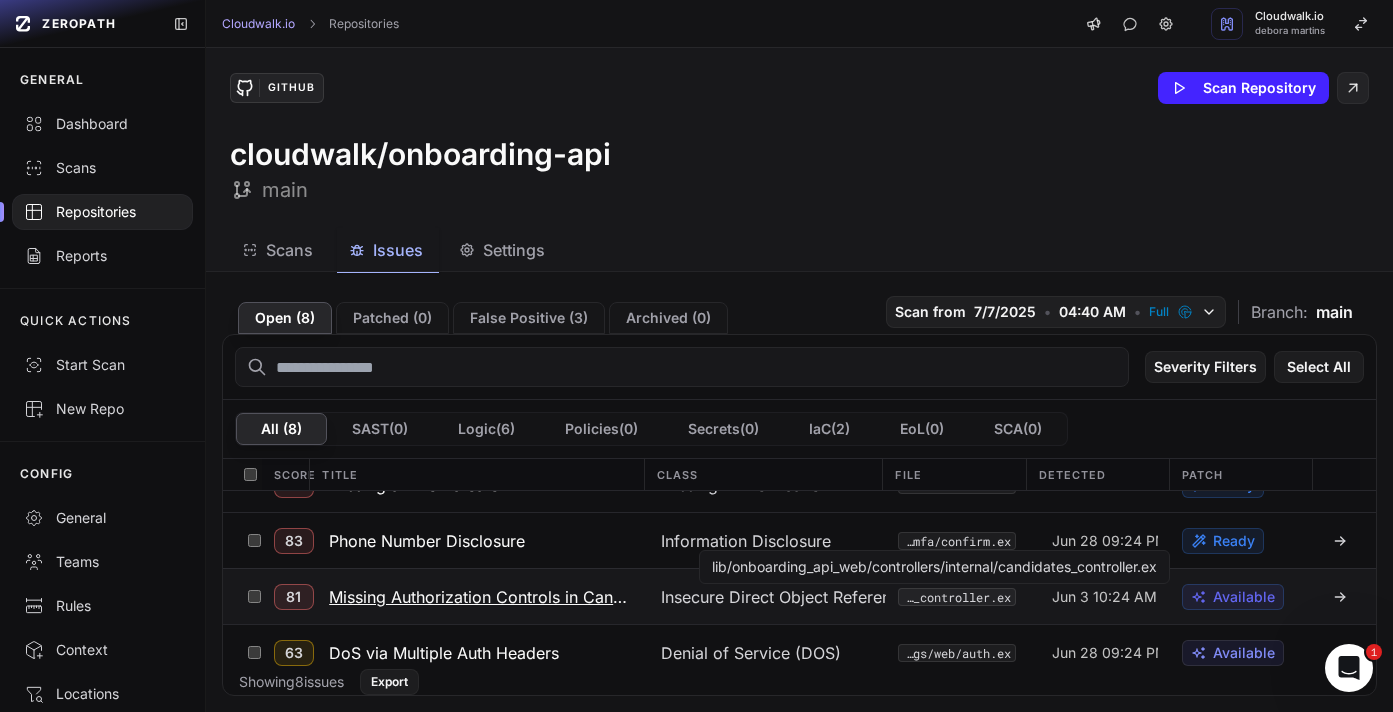 click on "Insecure Direct Object Reference (IDOR)" 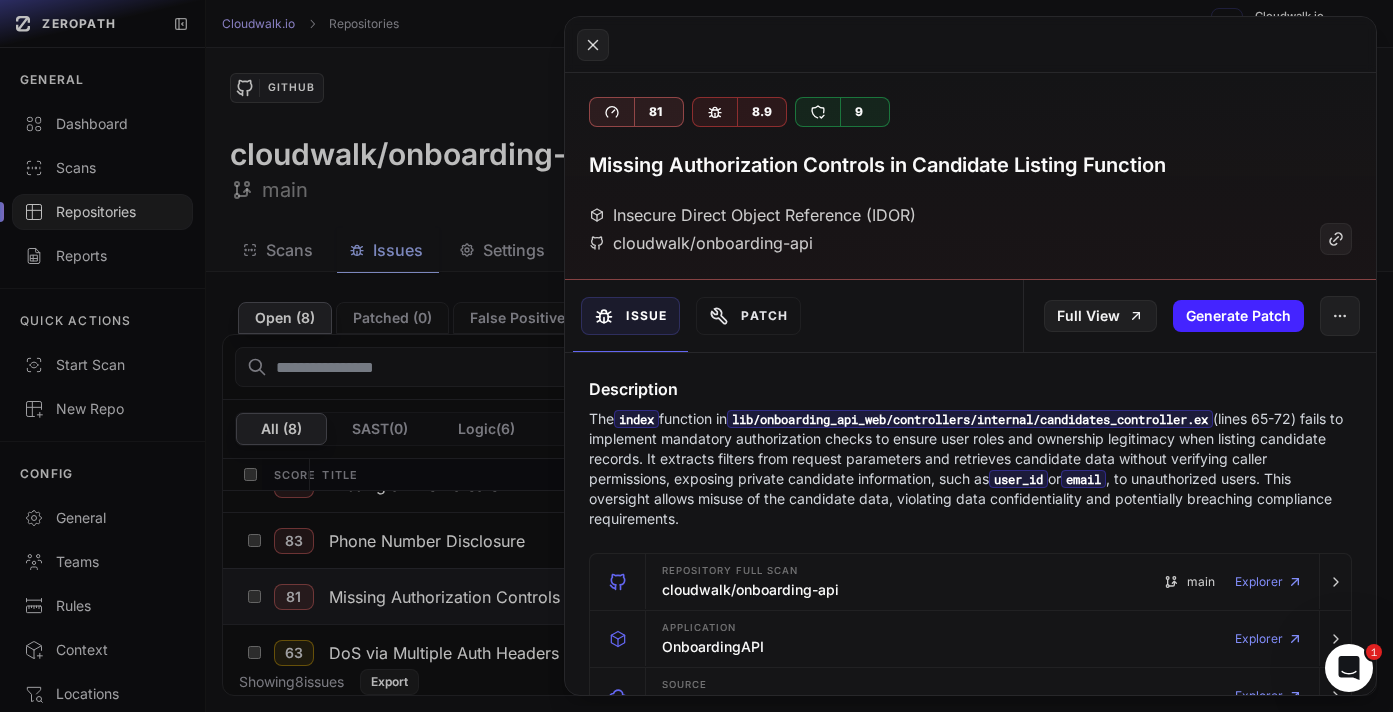 click on "Missing Authorization Controls in Candidate Listing Function" at bounding box center [877, 165] 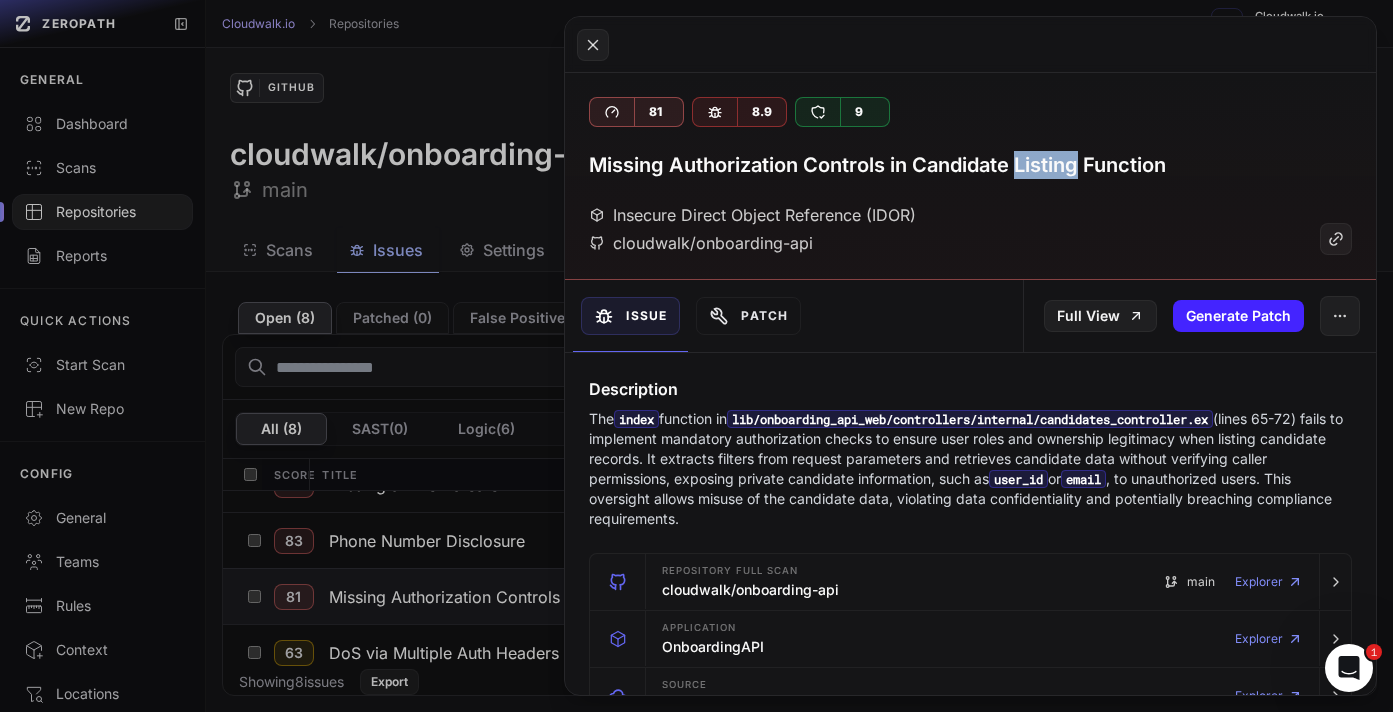 click on "Missing Authorization Controls in Candidate Listing Function" at bounding box center [877, 165] 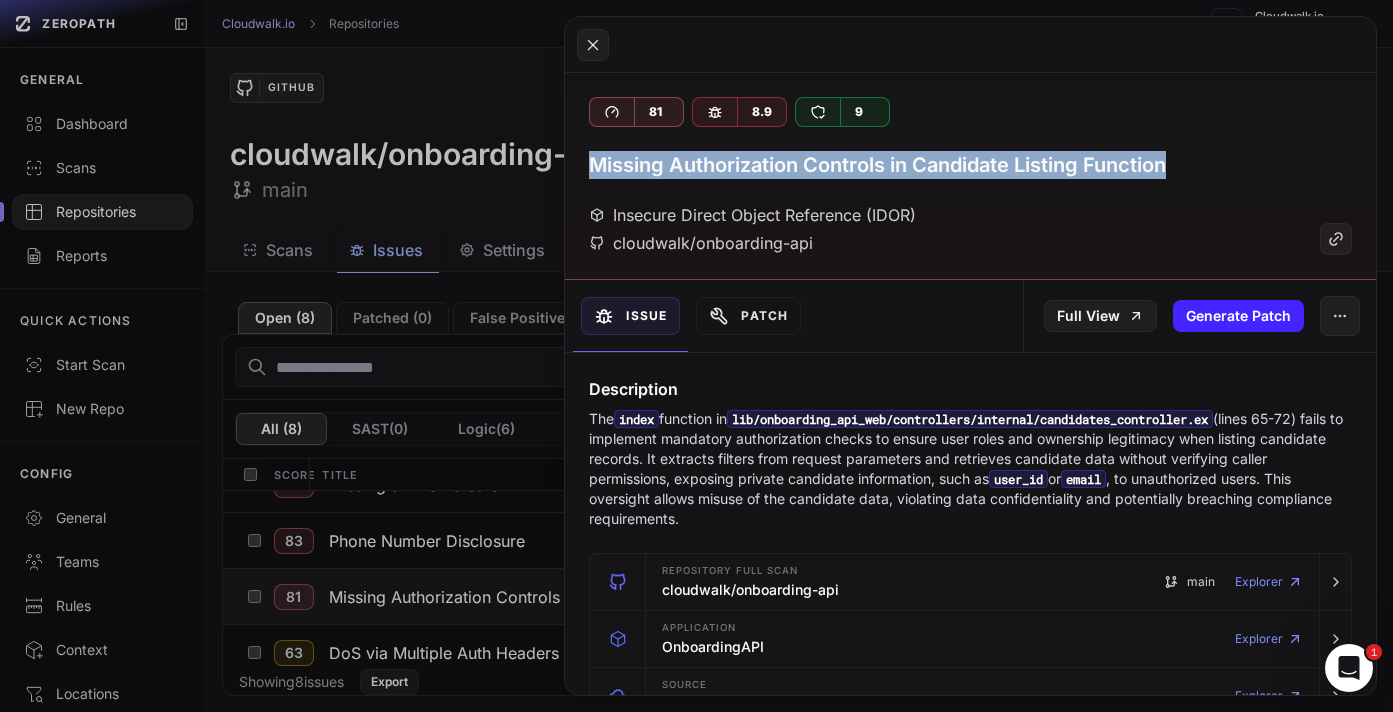 click on "Missing Authorization Controls in Candidate Listing Function" at bounding box center (877, 165) 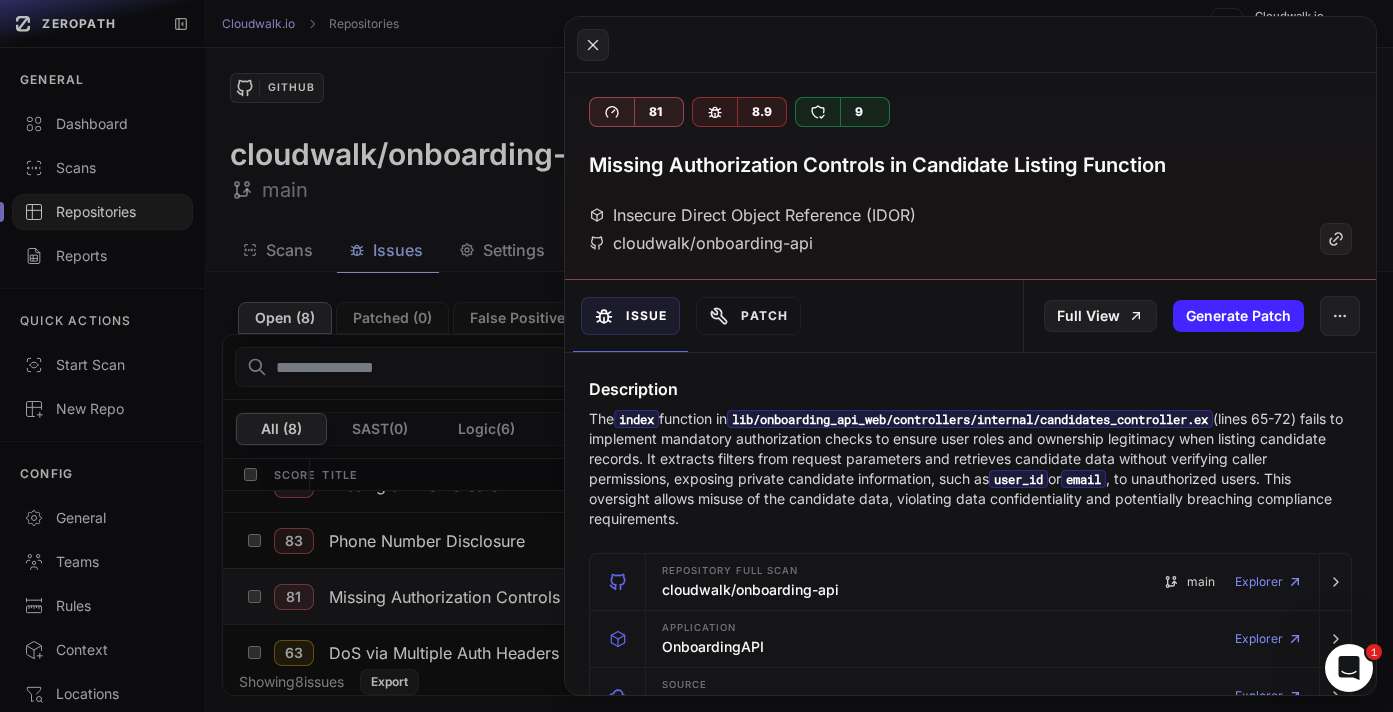 click on "81       8.9       9       Missing Authorization Controls in Candidate Listing Function     Insecure Direct Object Reference (IDOR)     cloudwalk/onboarding-api" at bounding box center [970, 176] 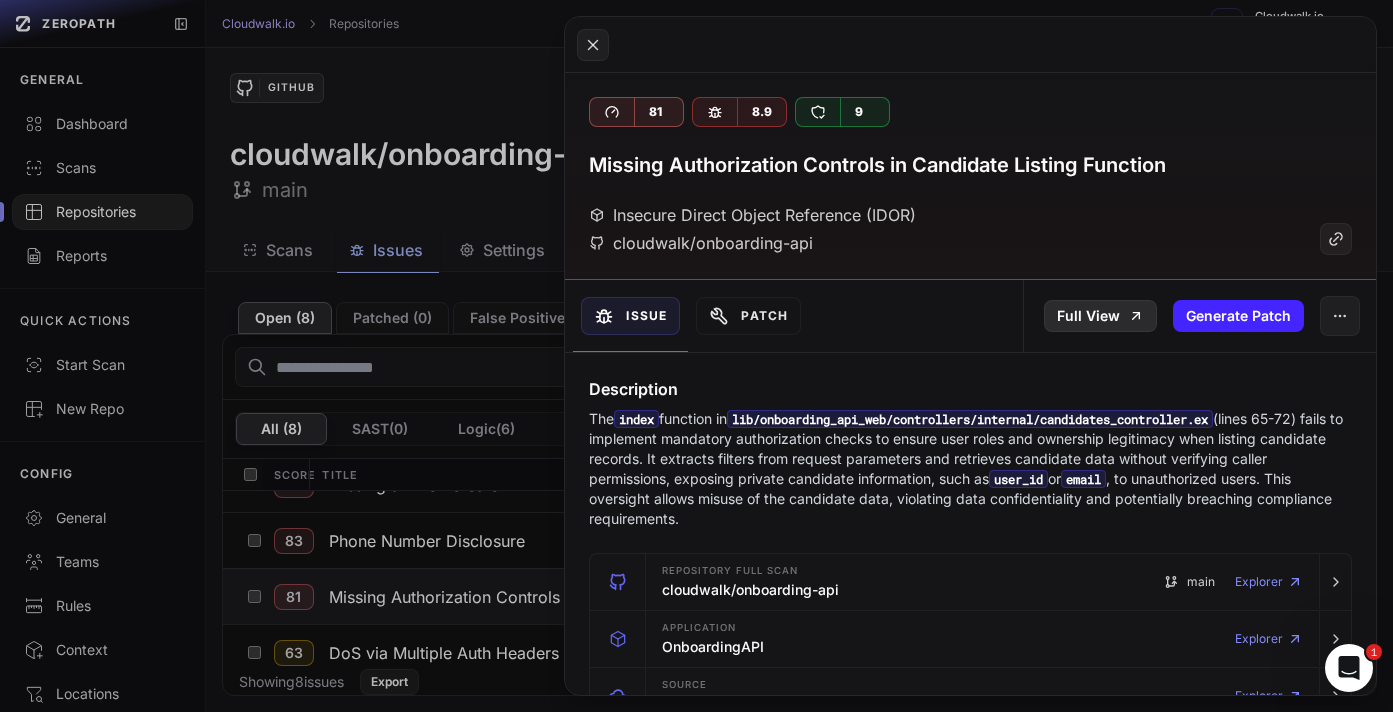 click on "Full View" at bounding box center [1100, 316] 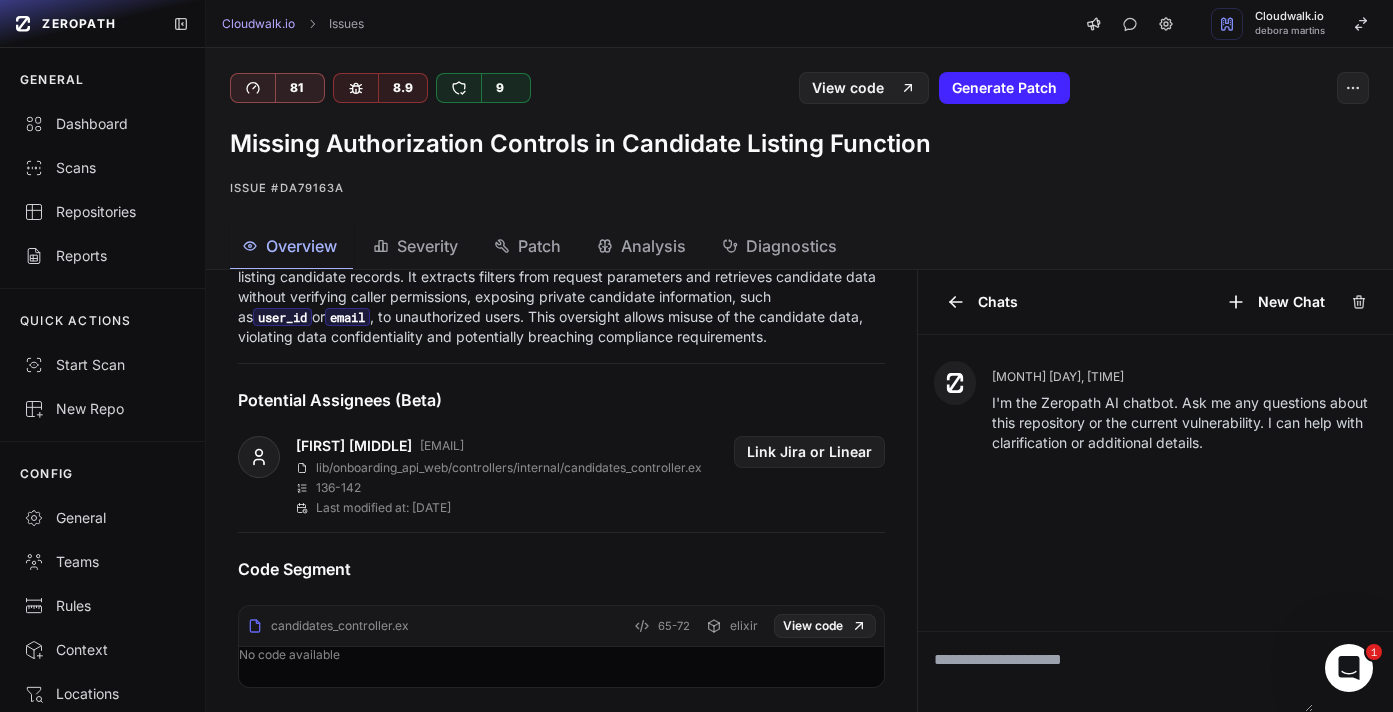 scroll, scrollTop: 646, scrollLeft: 0, axis: vertical 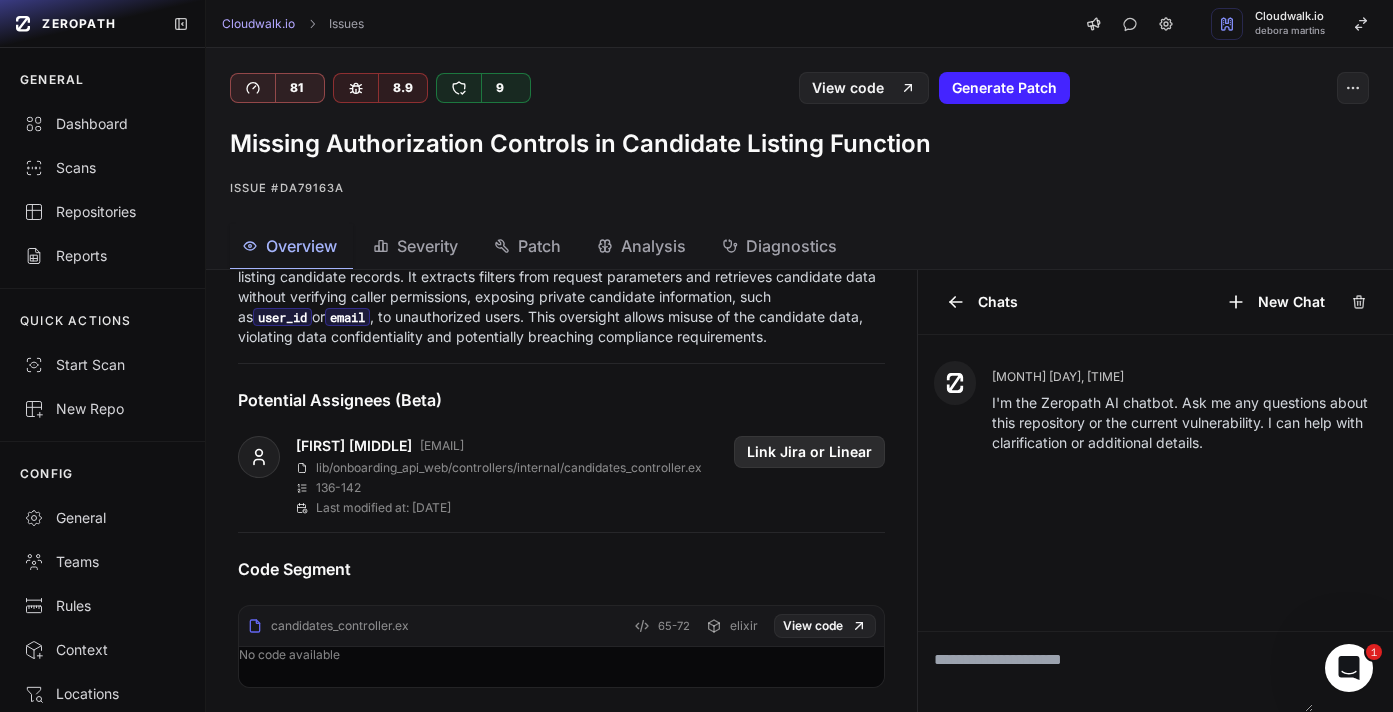 click on "Link Jira or Linear" at bounding box center (809, 452) 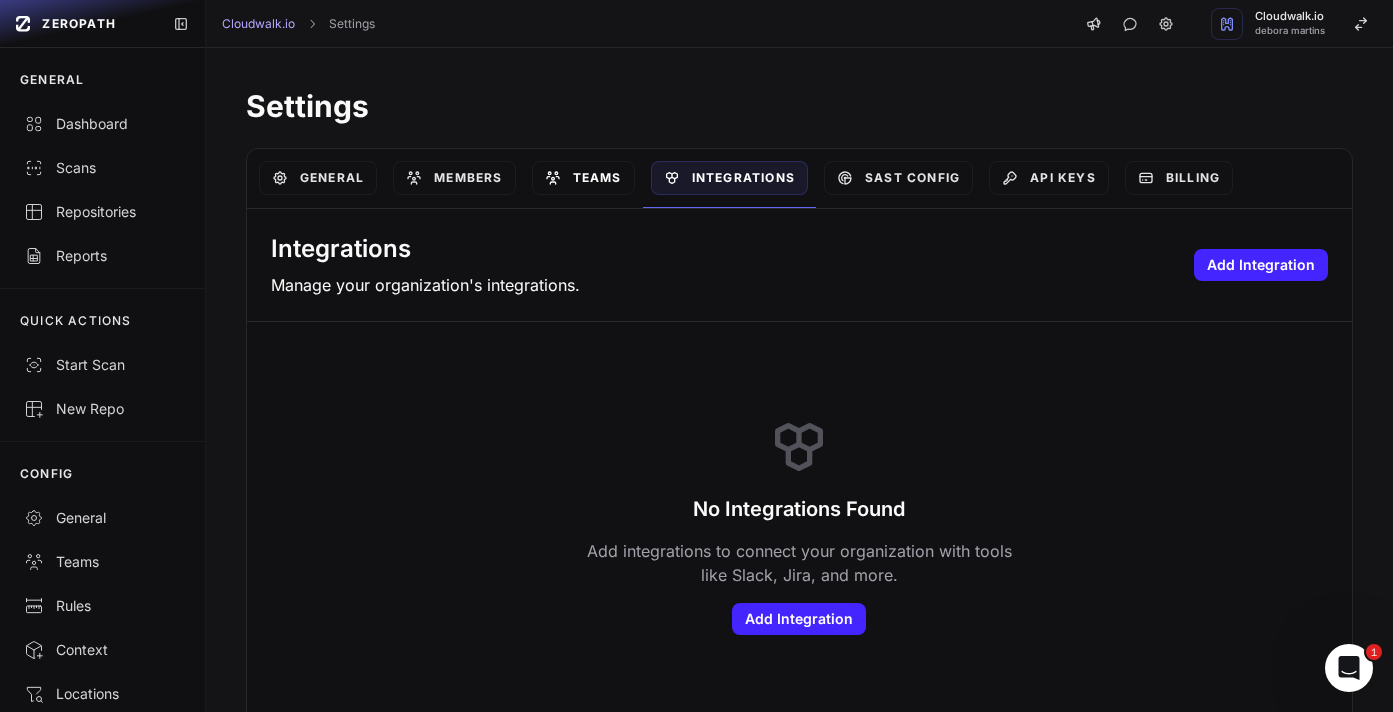 click on "Teams" at bounding box center (583, 178) 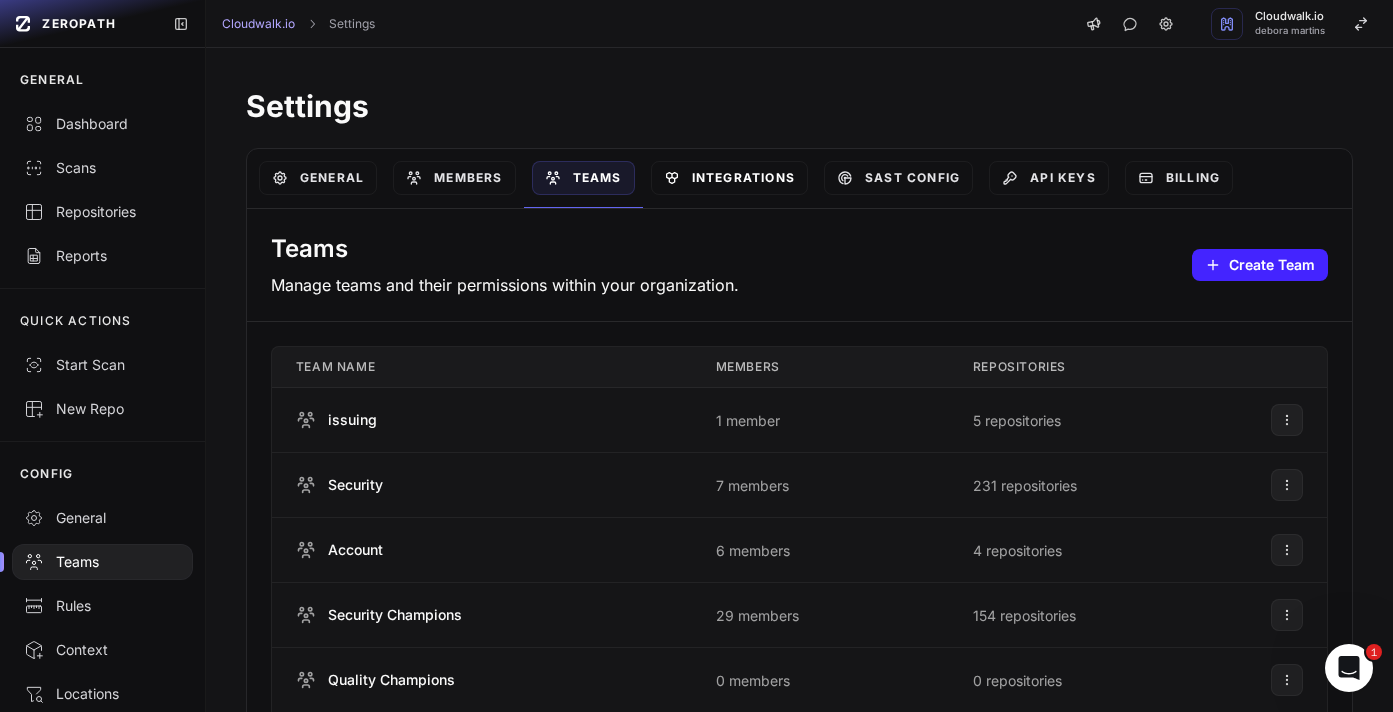 click on "Integrations" at bounding box center (729, 178) 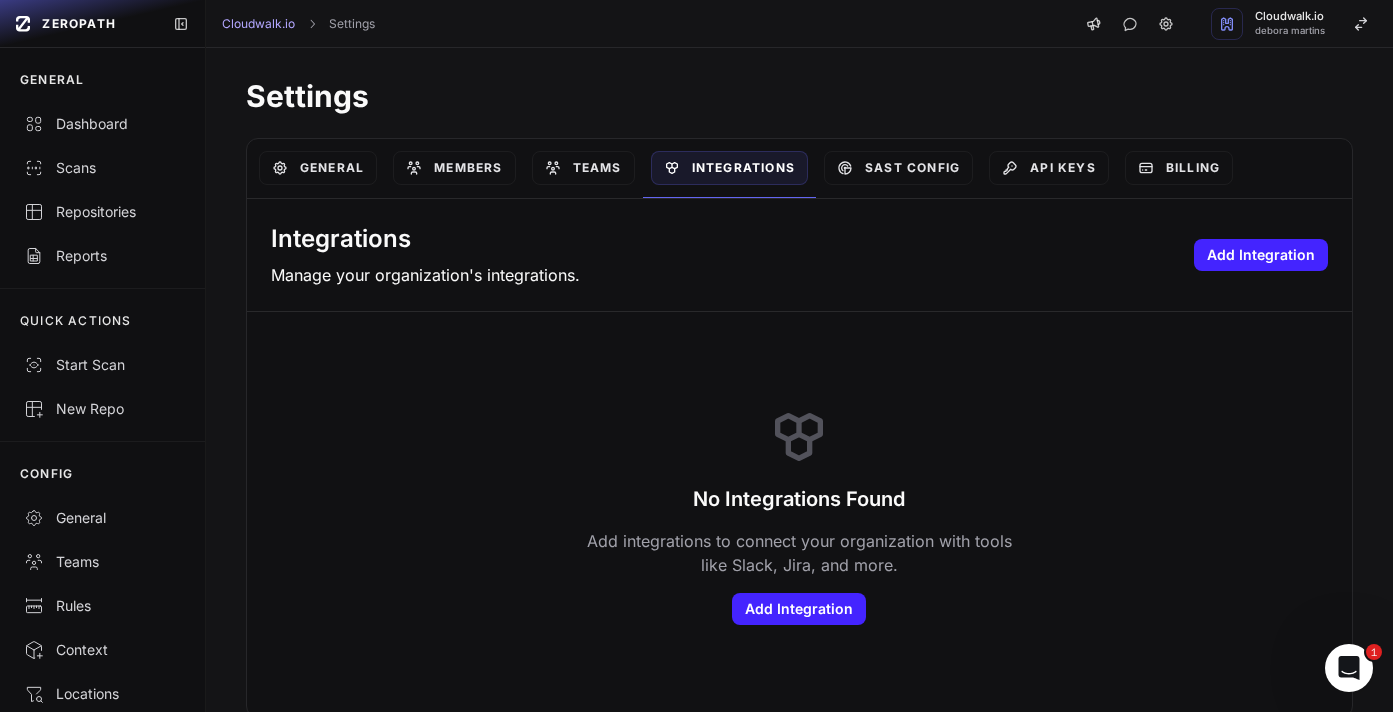 scroll, scrollTop: 16, scrollLeft: 0, axis: vertical 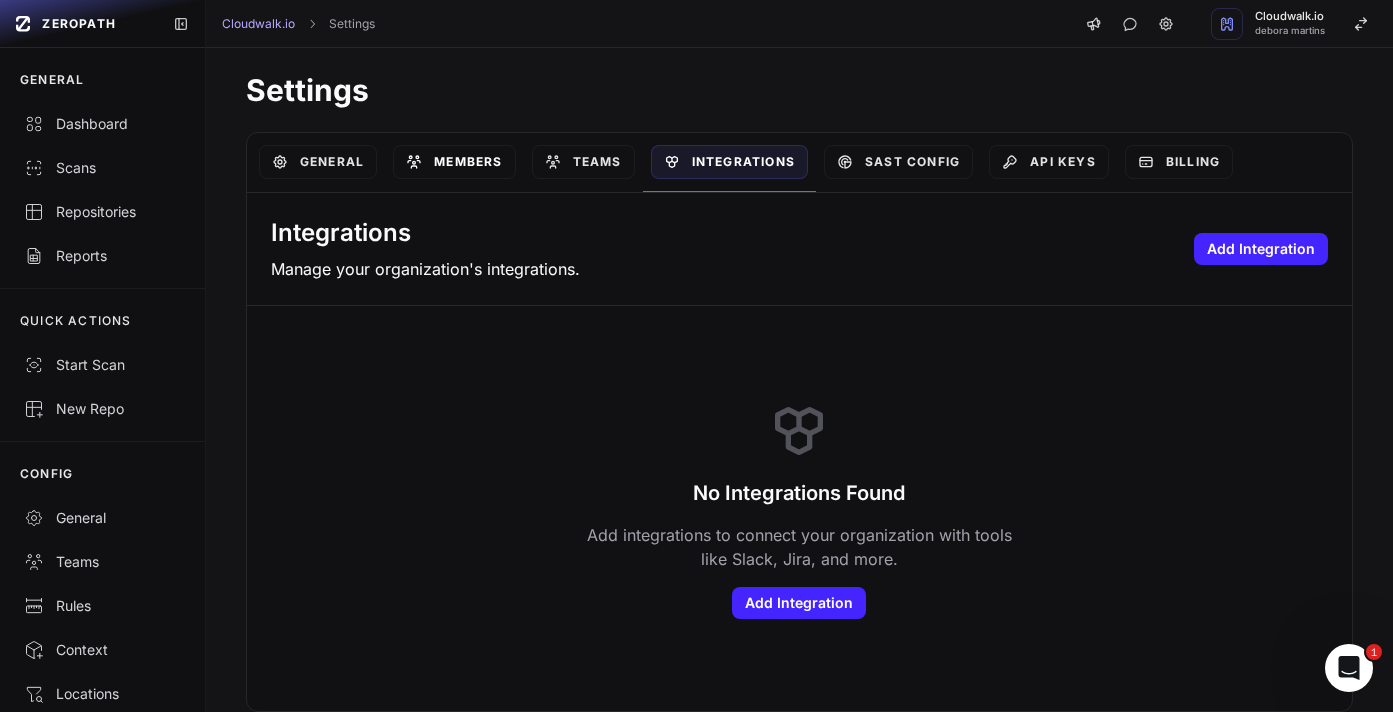 click on "Members" at bounding box center (454, 162) 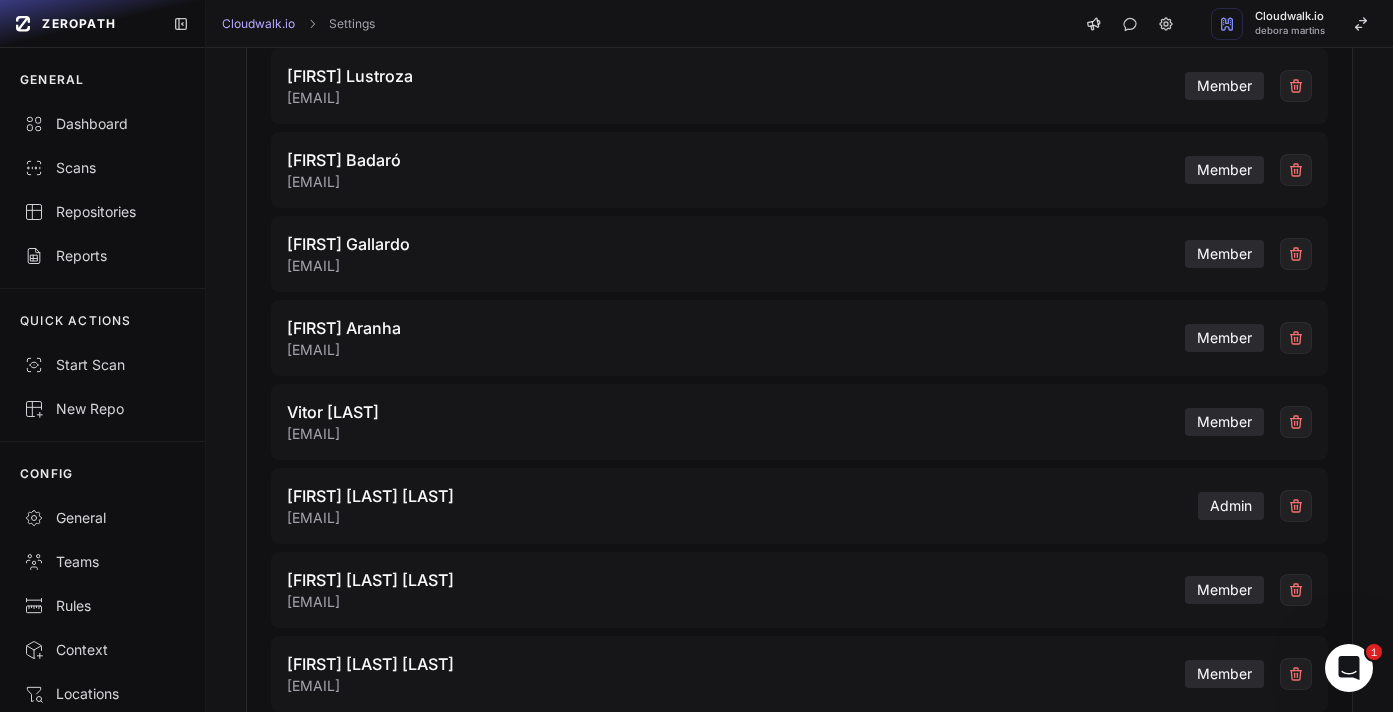 scroll, scrollTop: 668, scrollLeft: 0, axis: vertical 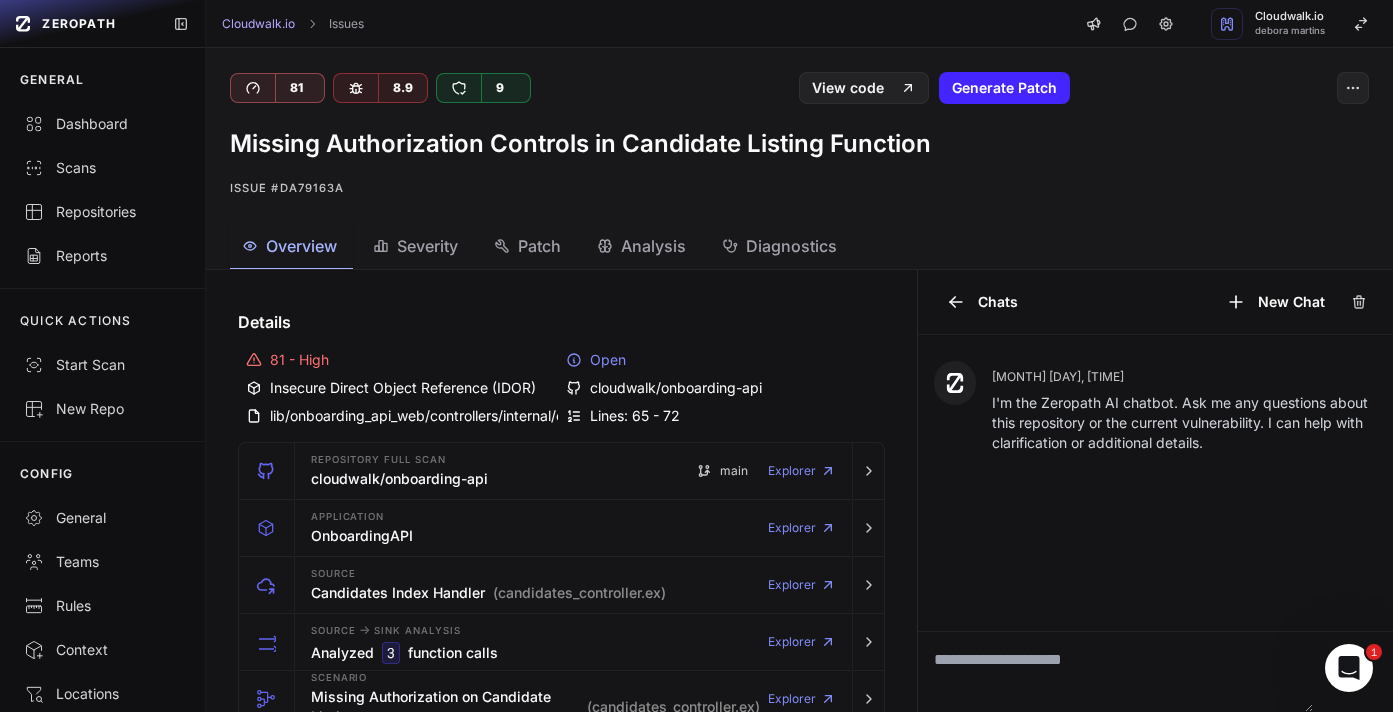 click on "Diagnostics" at bounding box center [791, 246] 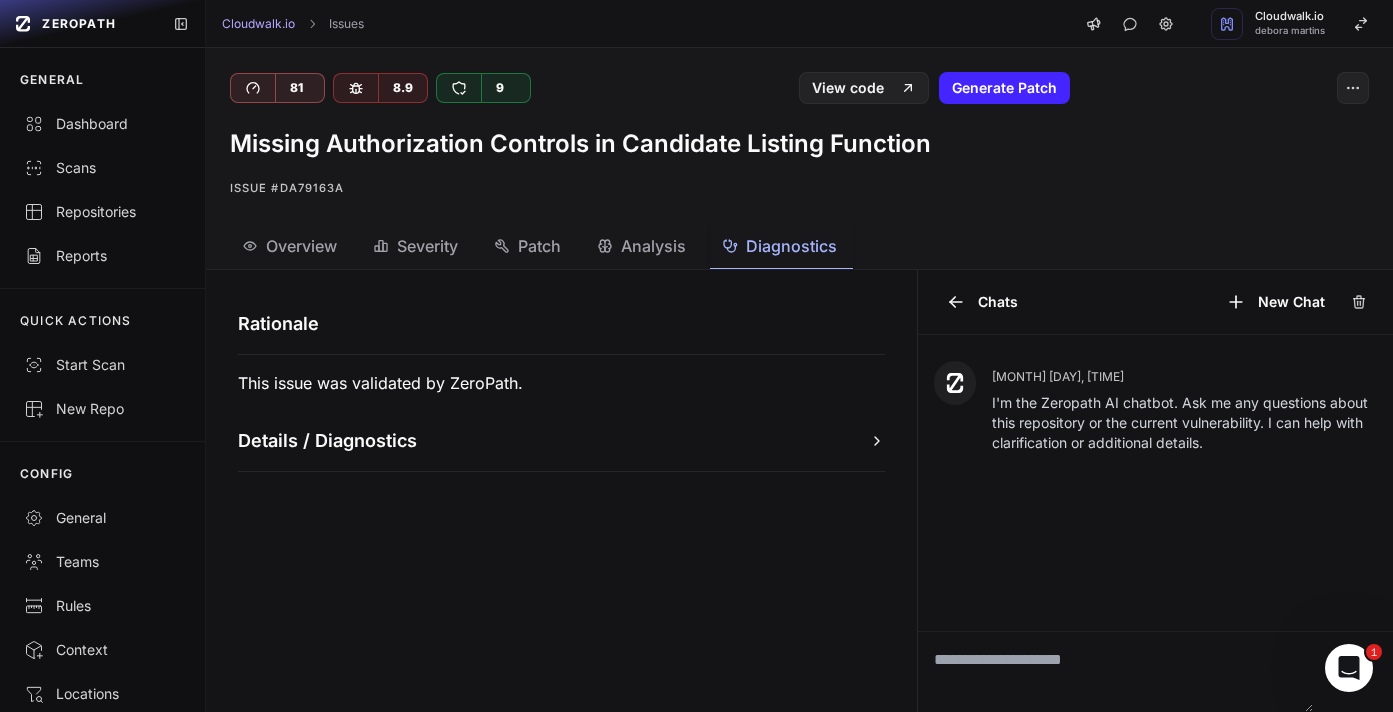 click on "Analysis" at bounding box center [653, 246] 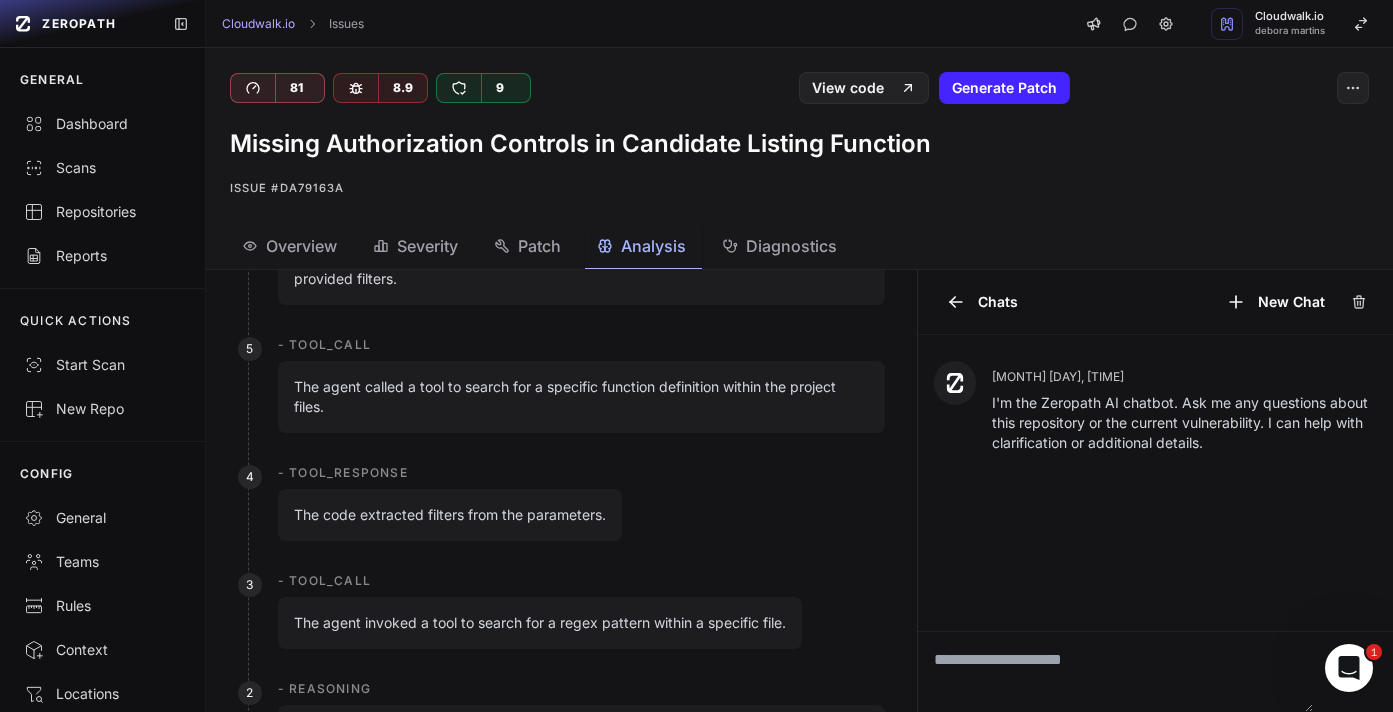 scroll, scrollTop: 614, scrollLeft: 0, axis: vertical 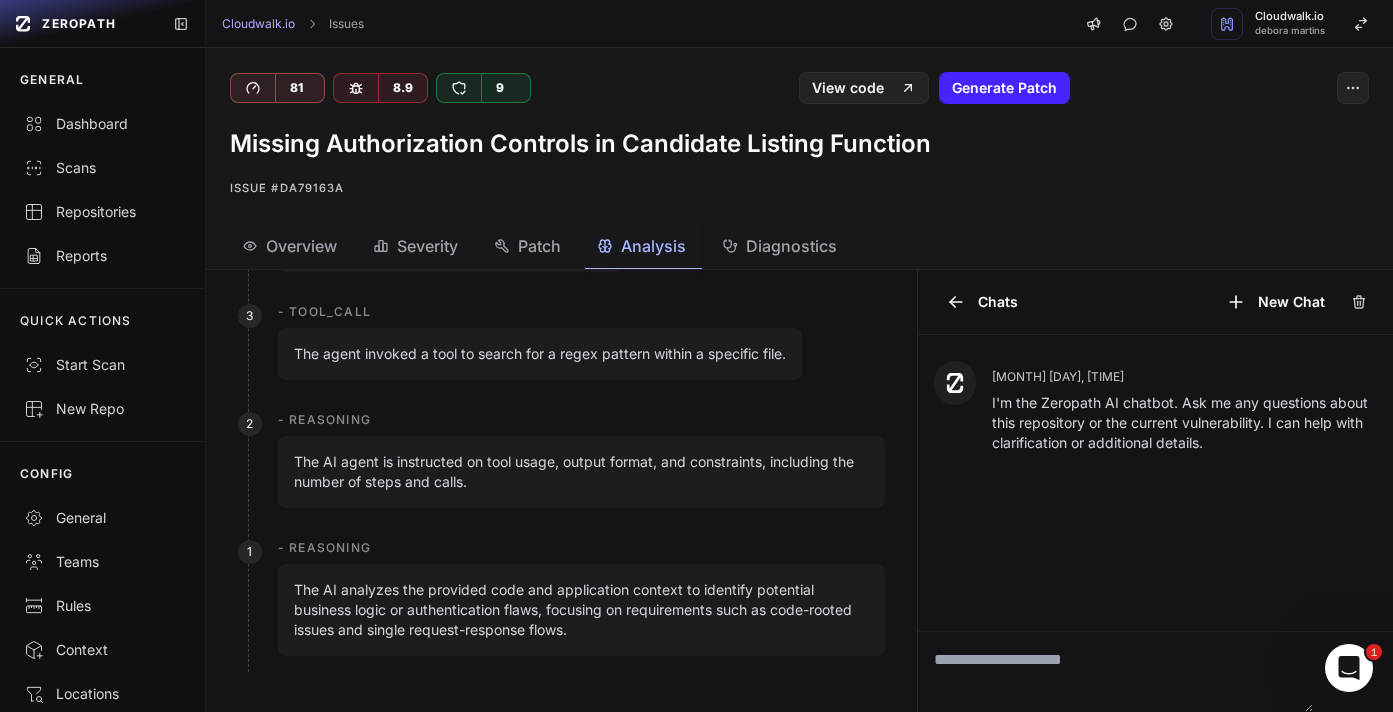 click on "Patch" at bounding box center (539, 246) 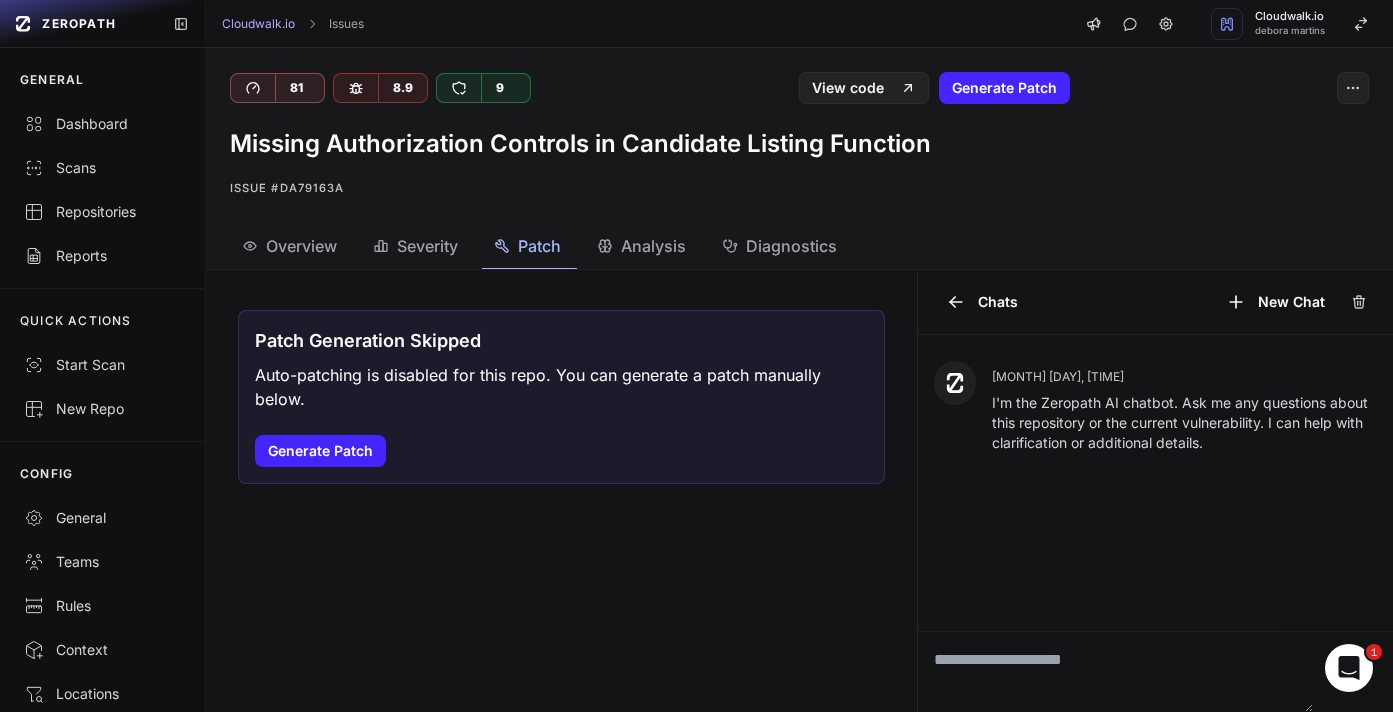 click on "Severity" at bounding box center (427, 246) 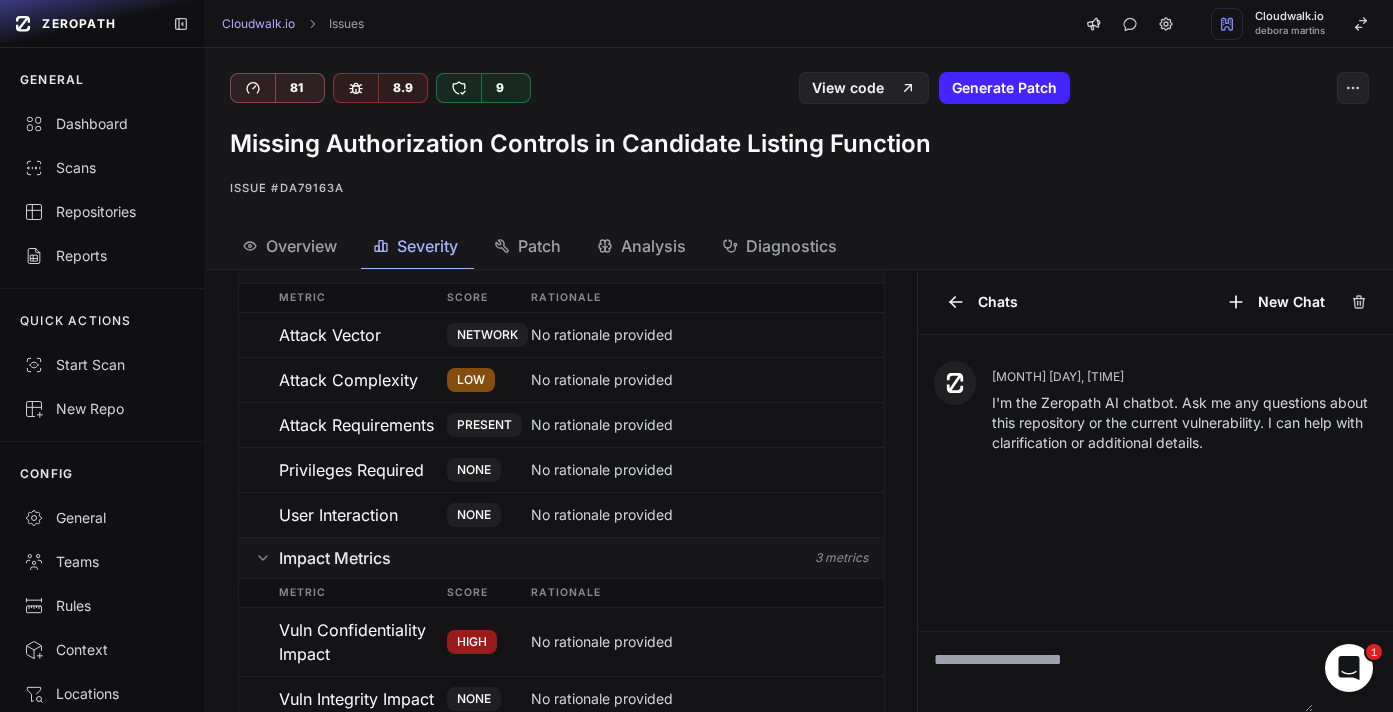 scroll, scrollTop: 249, scrollLeft: 0, axis: vertical 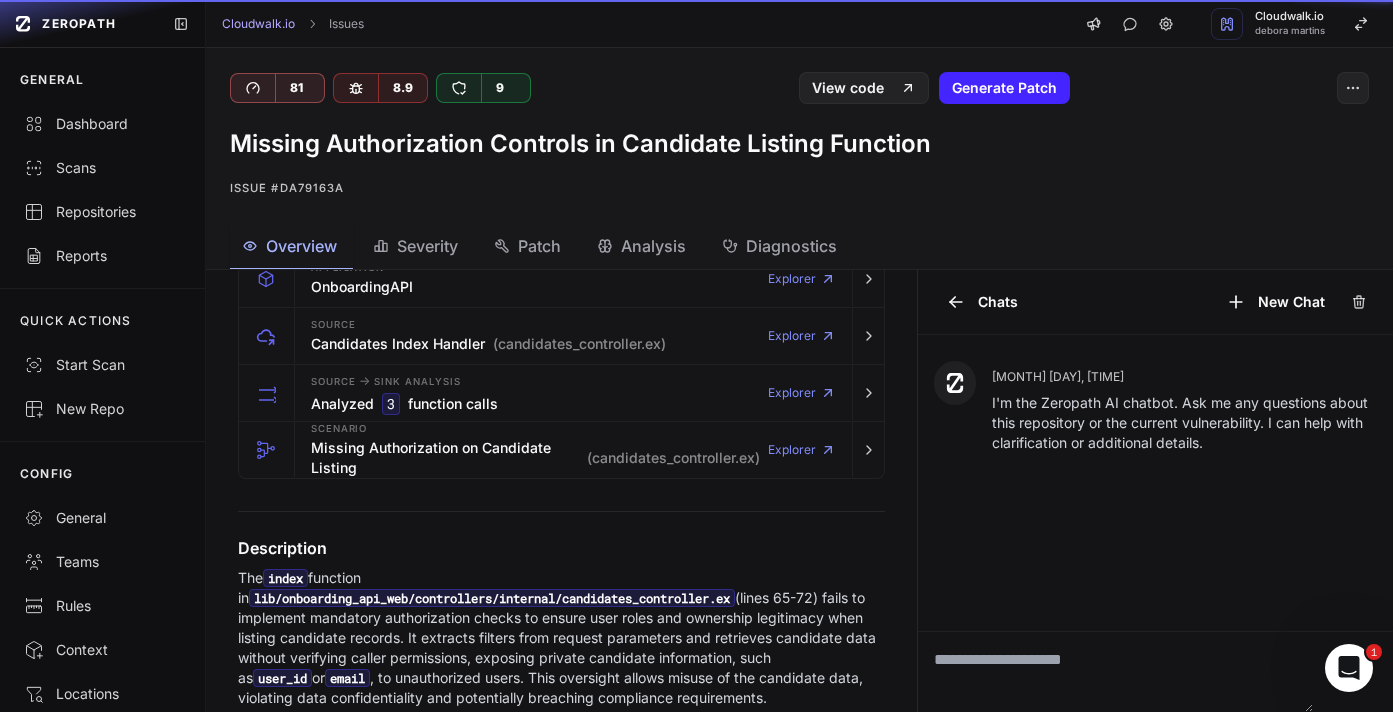 click on "Overview" at bounding box center (301, 246) 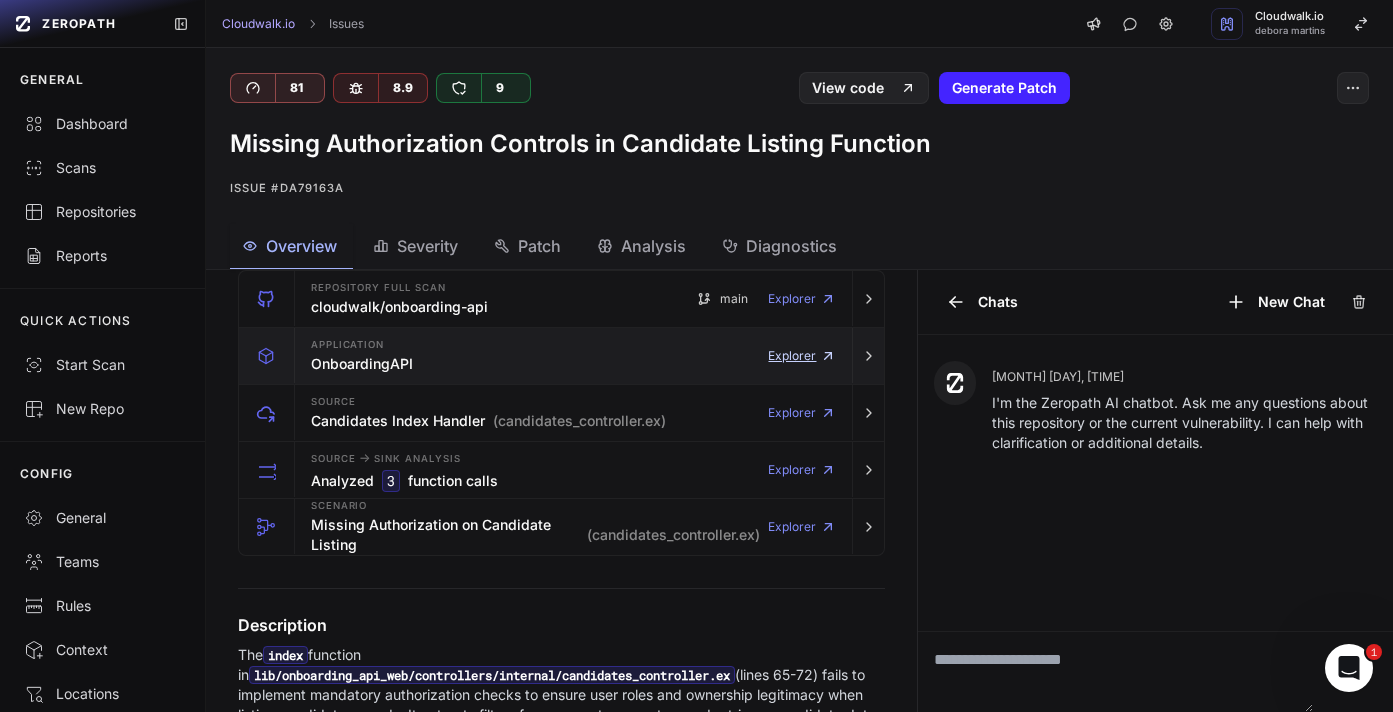 scroll, scrollTop: 646, scrollLeft: 0, axis: vertical 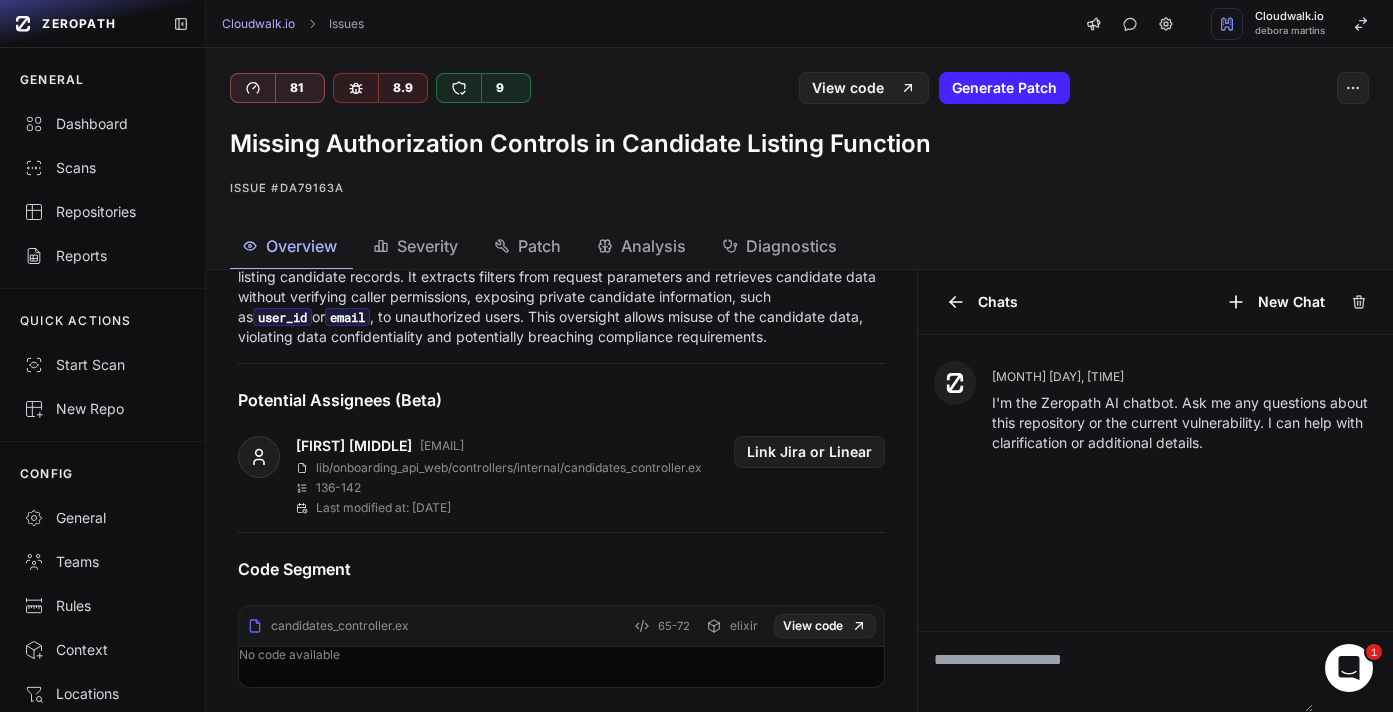 click on "Code Segment         candidates_controller.ex     65-72     elixir   View code    No code available" at bounding box center (562, 602) 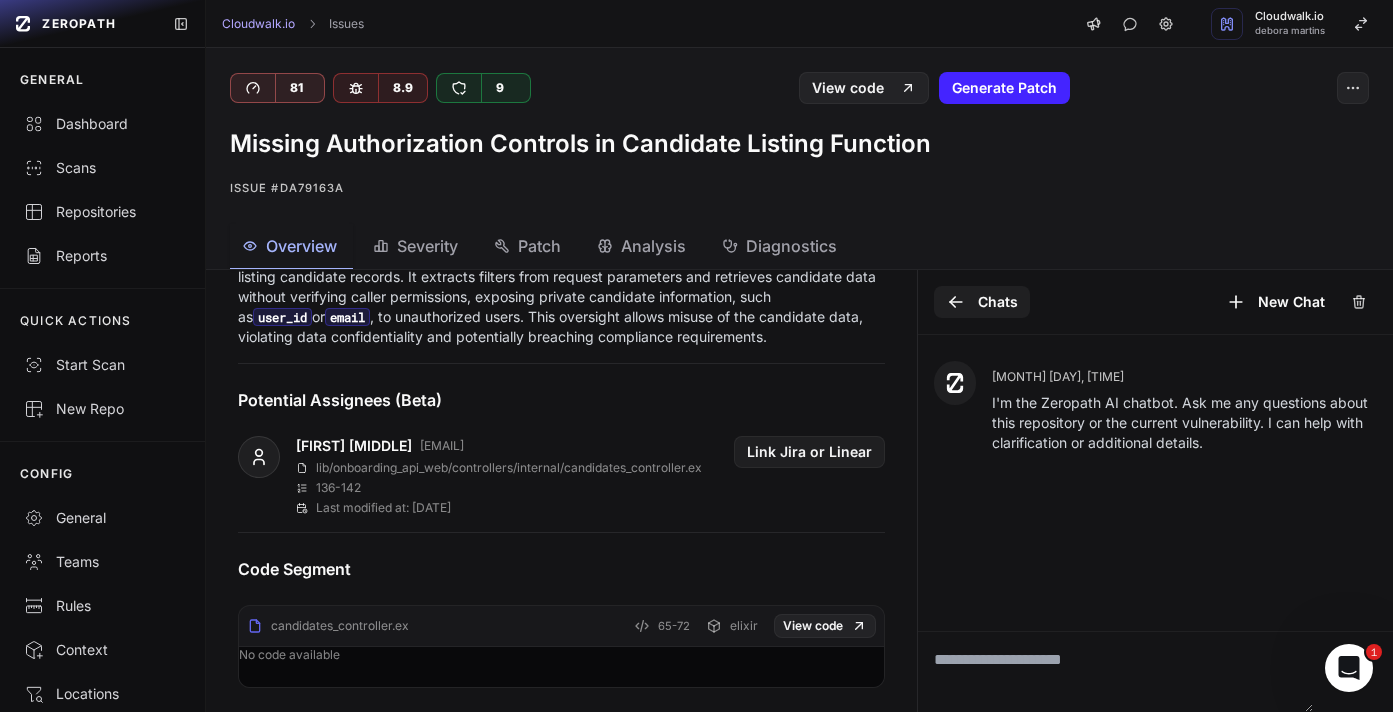 click 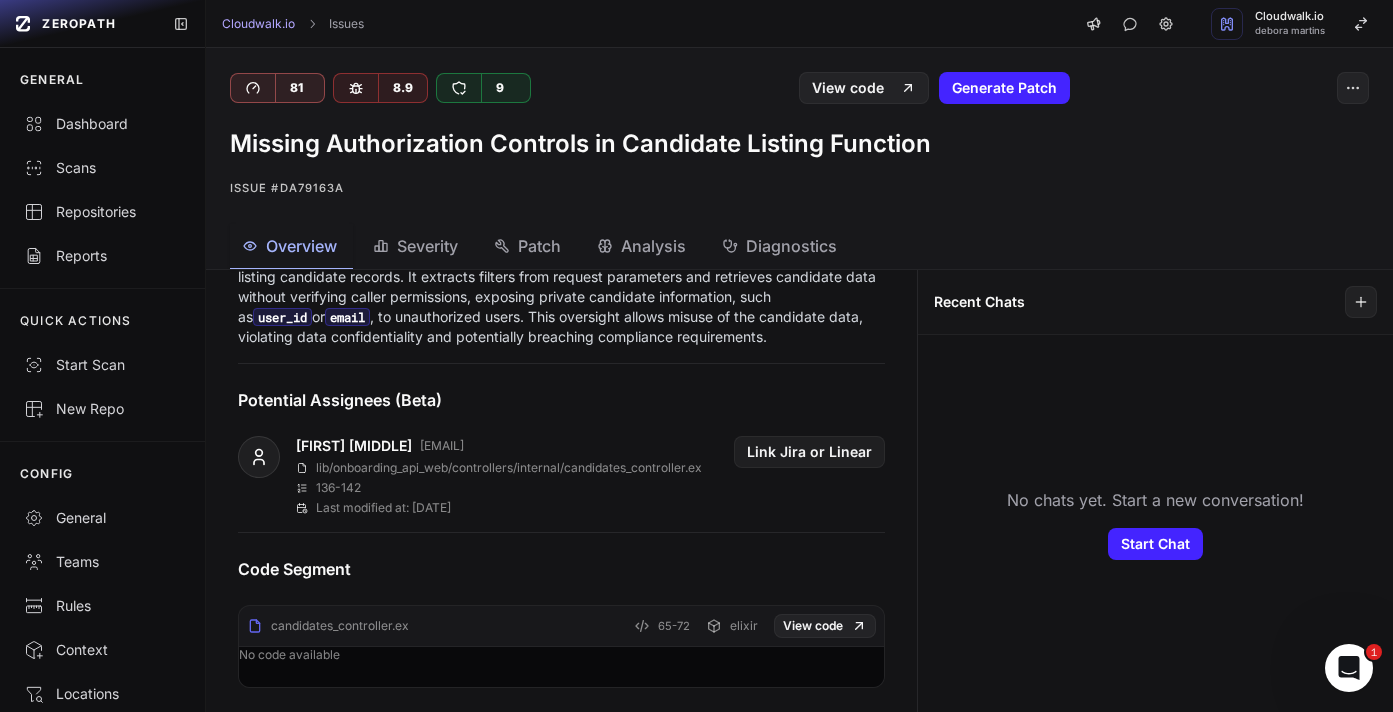scroll, scrollTop: 249, scrollLeft: 0, axis: vertical 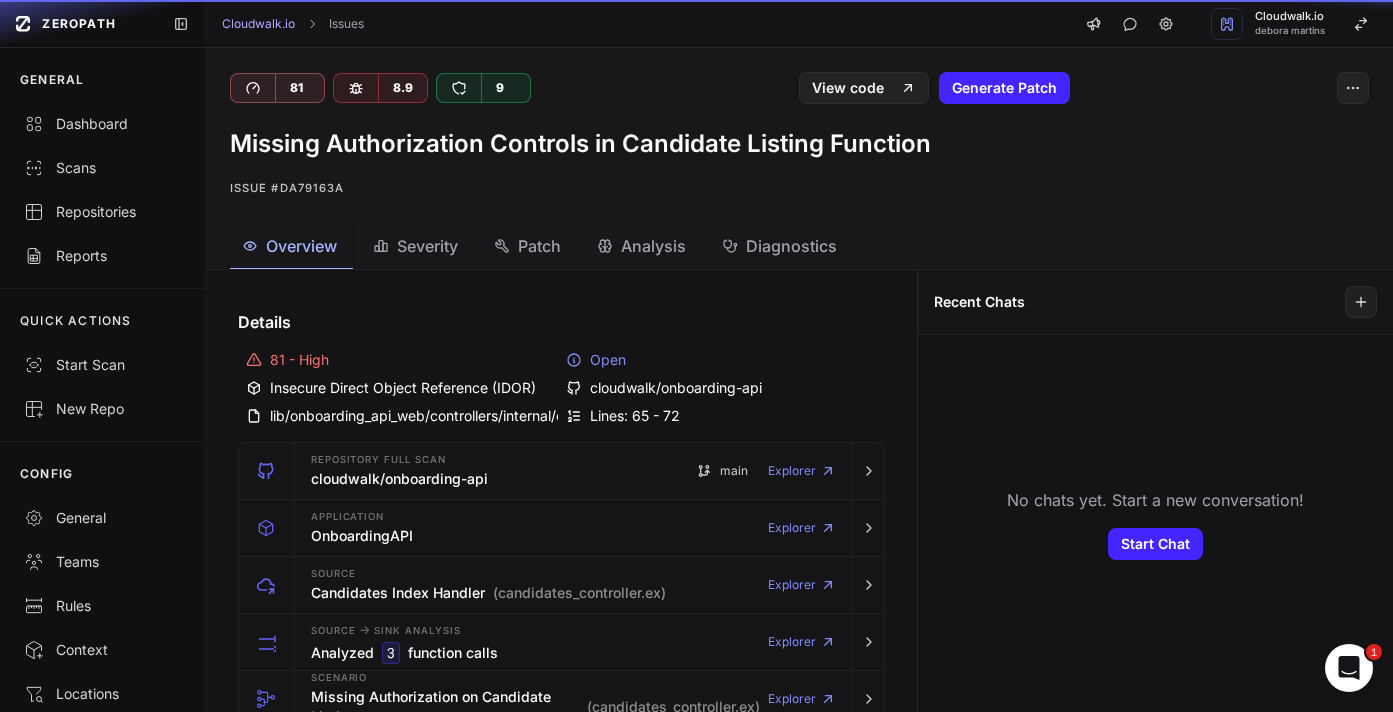 click on "Overview" at bounding box center [301, 246] 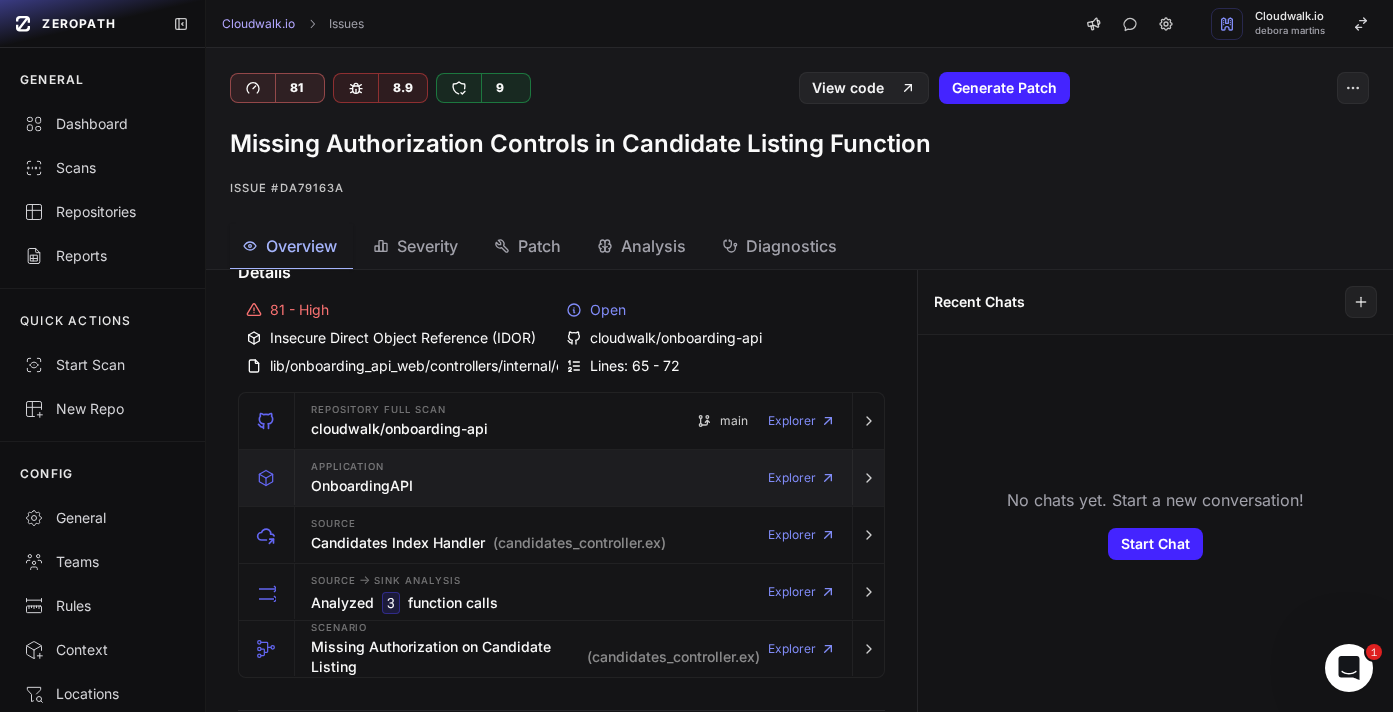 scroll, scrollTop: 56, scrollLeft: 0, axis: vertical 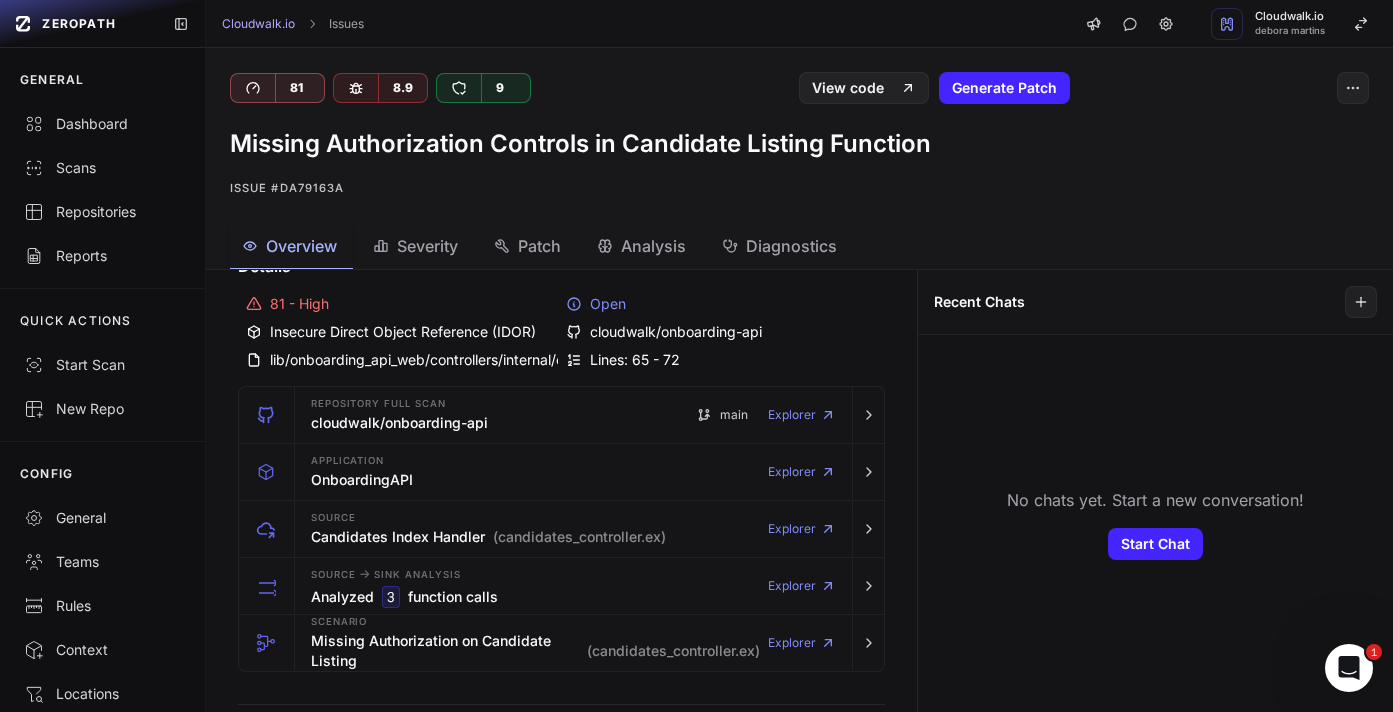 click on "Open" at bounding box center (722, 304) 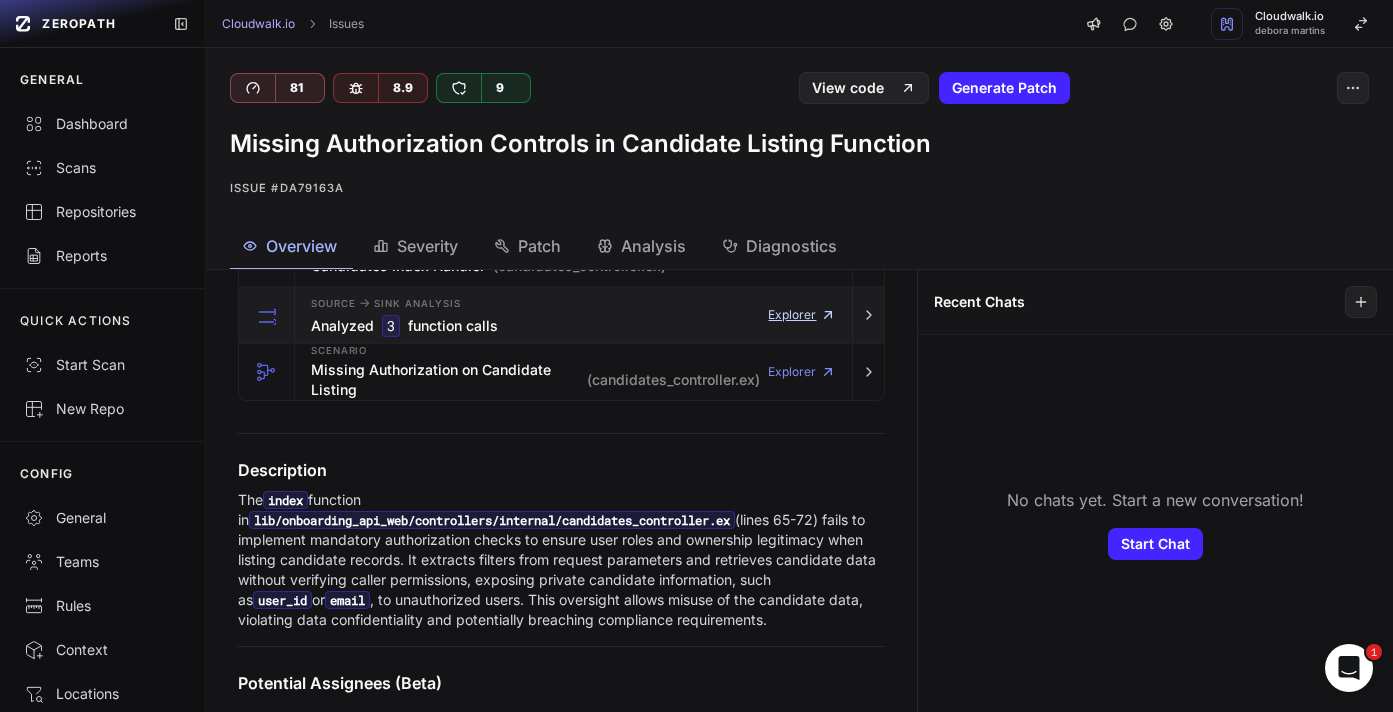 scroll, scrollTop: 0, scrollLeft: 0, axis: both 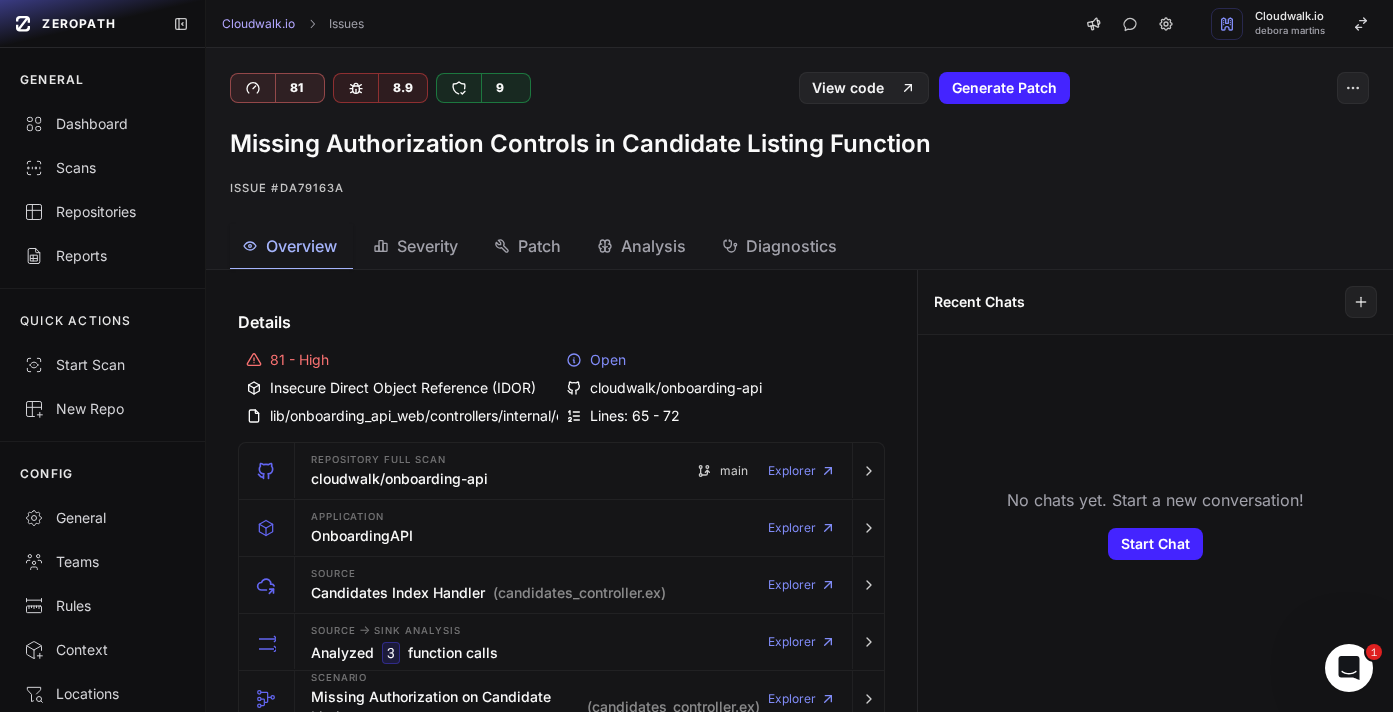 click on "Missing Authorization Controls in Candidate Listing Function" at bounding box center [799, 144] 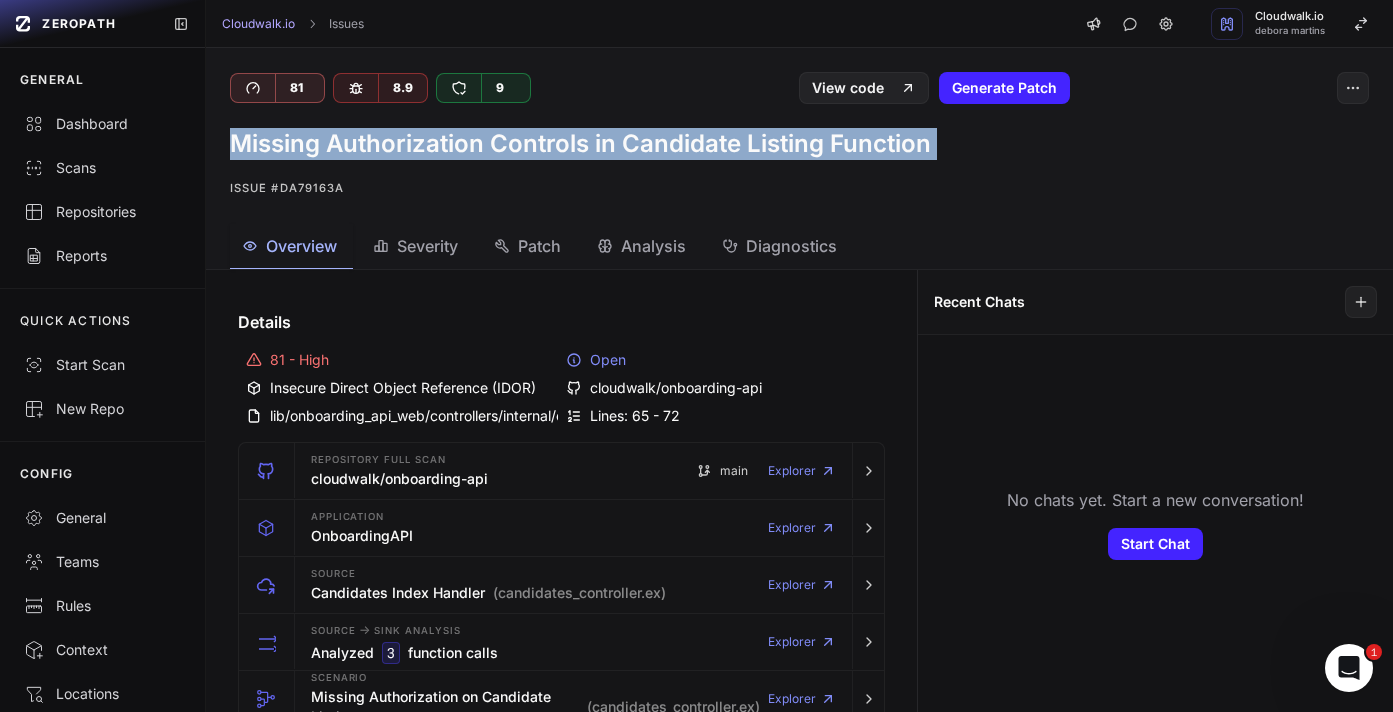 click on "Missing Authorization Controls in Candidate Listing Function" at bounding box center [799, 144] 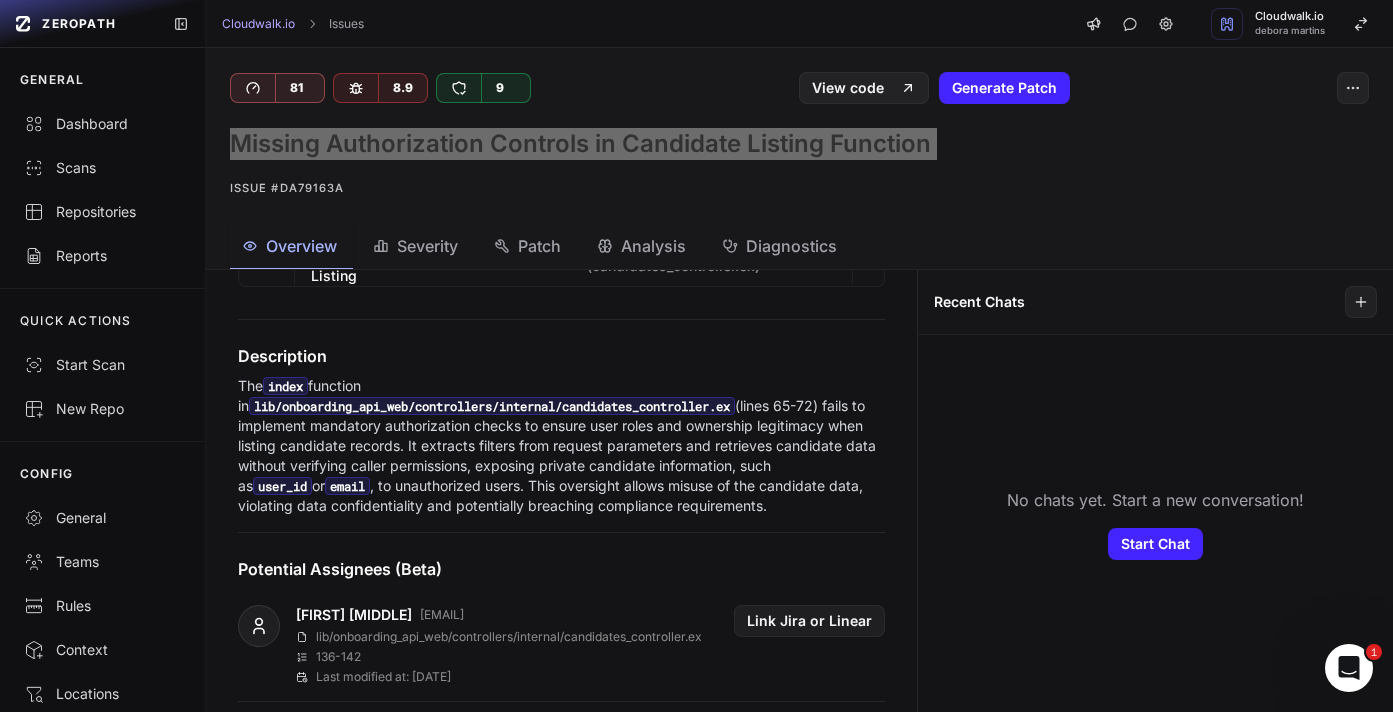 scroll, scrollTop: 424, scrollLeft: 0, axis: vertical 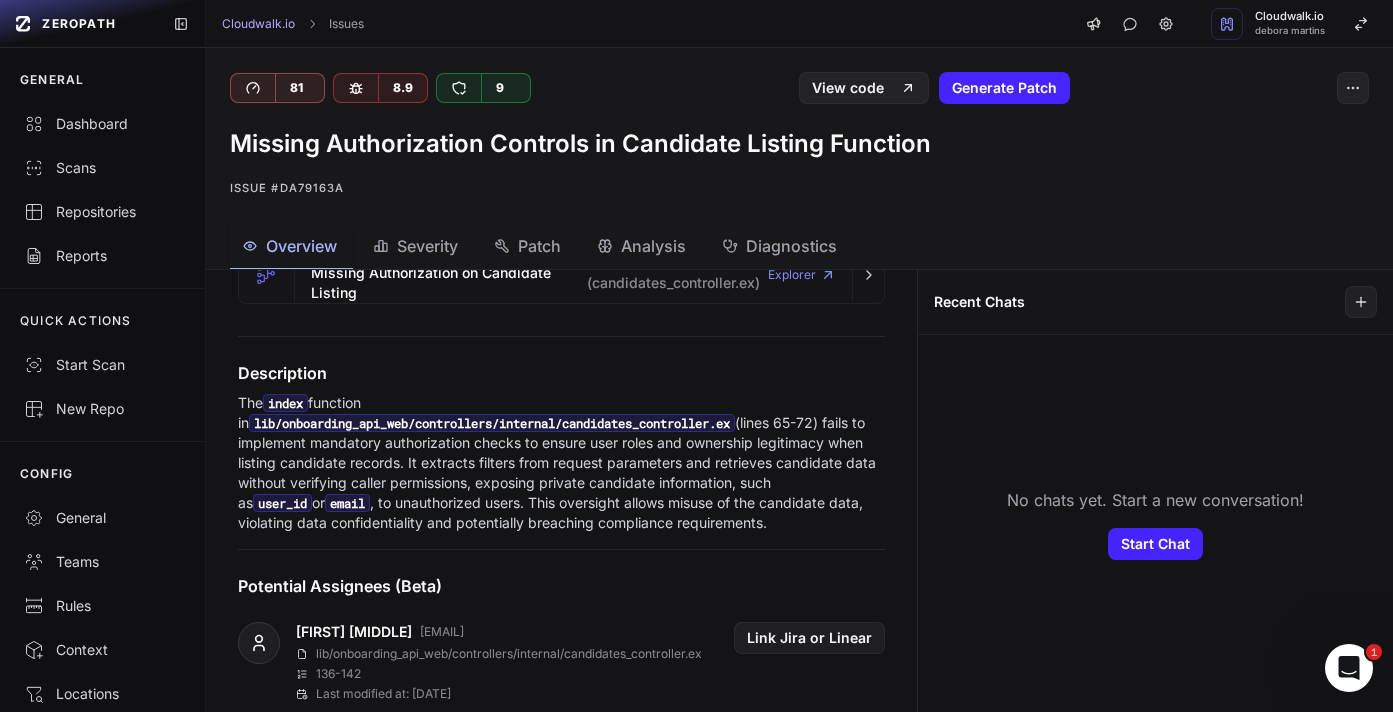 click on "The  index  function in  lib/onboarding_api_web/controllers/internal/candidates_controller.ex  (lines 65-72) fails to implement mandatory authorization checks to ensure user roles and ownership legitimacy when listing candidate records. It extracts filters from request parameters and retrieves candidate data without verifying caller permissions, exposing private candidate information, such as  user_id  or  email , to unauthorized users. This oversight allows misuse of the candidate data, violating data confidentiality and potentially breaching compliance requirements." at bounding box center [562, 463] 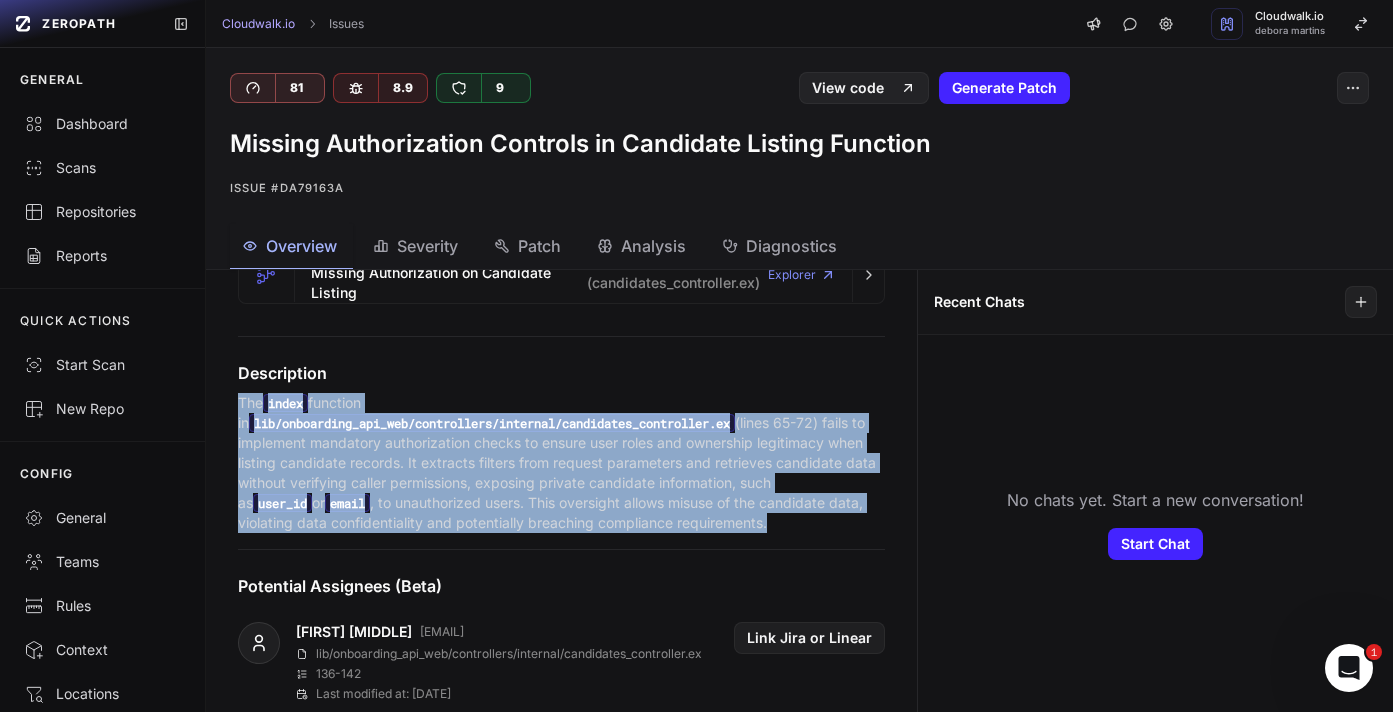 drag, startPoint x: 339, startPoint y: 544, endPoint x: 241, endPoint y: 403, distance: 171.71198 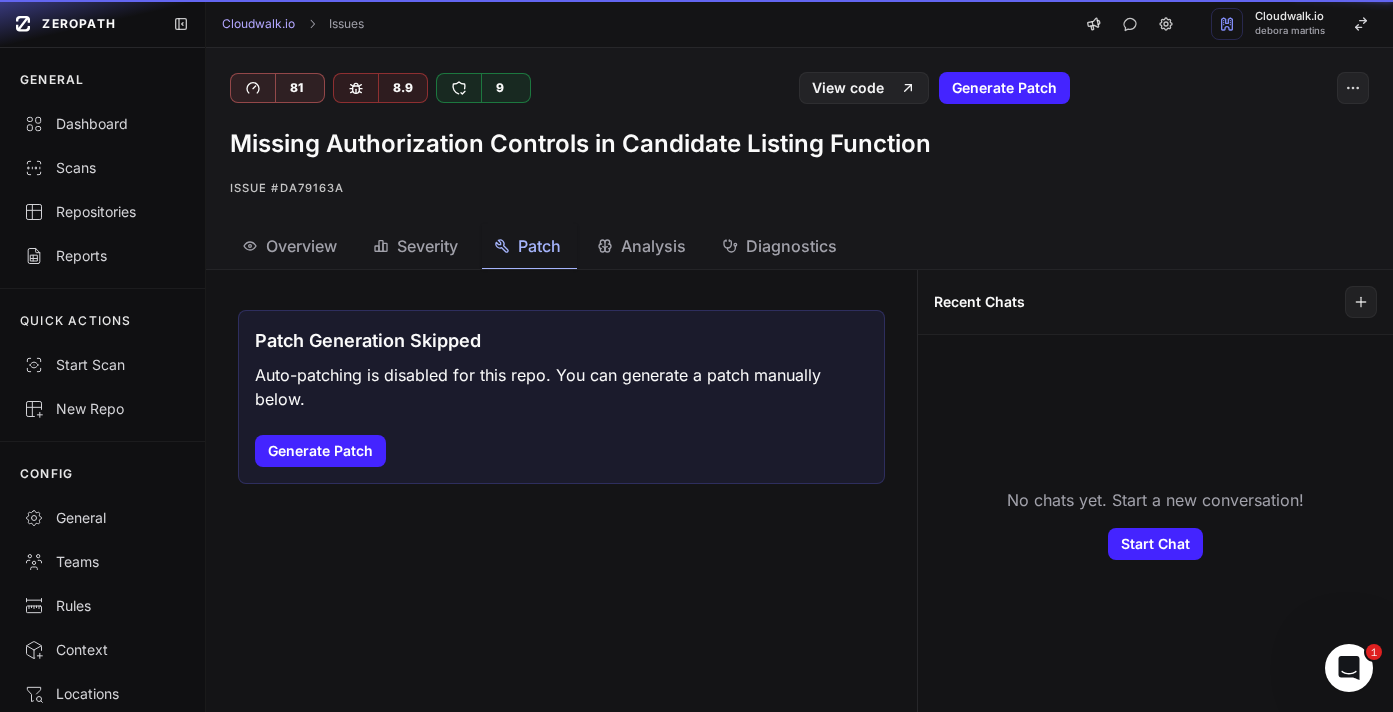 scroll, scrollTop: 0, scrollLeft: 0, axis: both 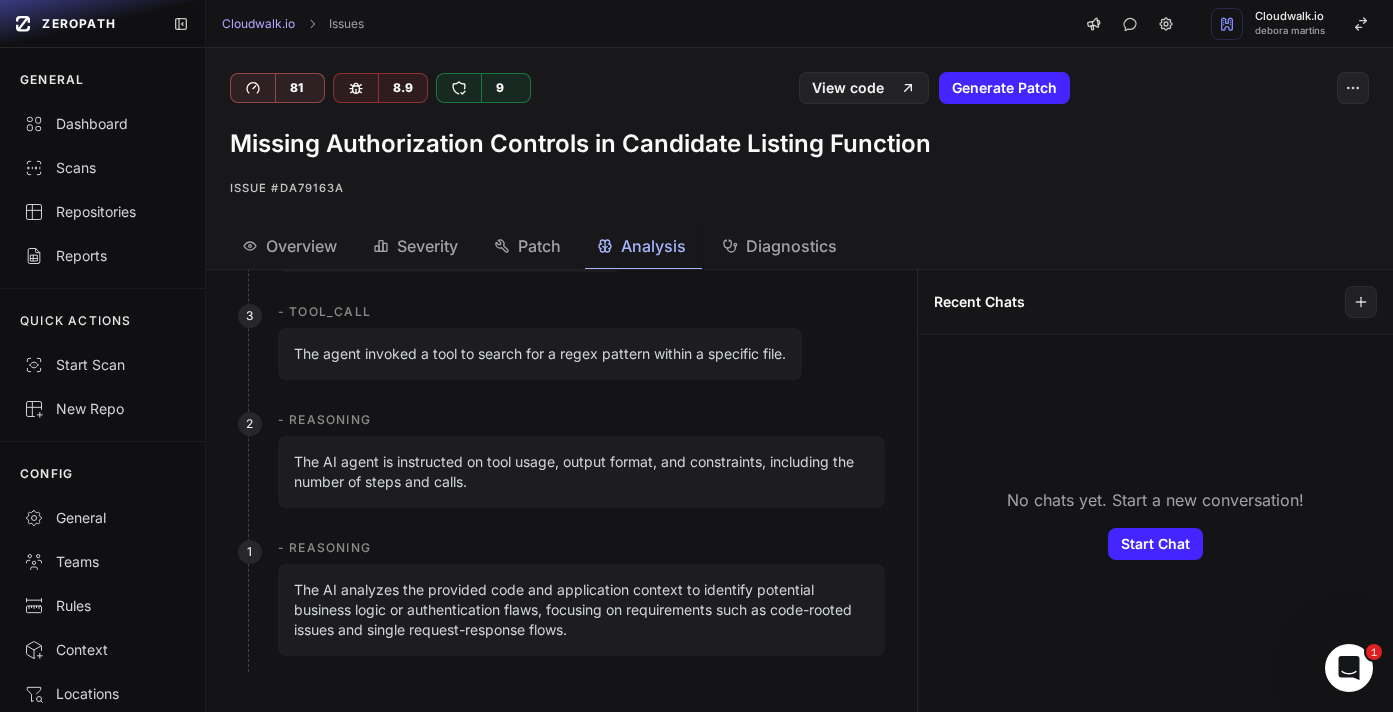 click on "The AI agent is instructed on tool usage, output format, and constraints, including the number of steps and calls." at bounding box center [582, -128] 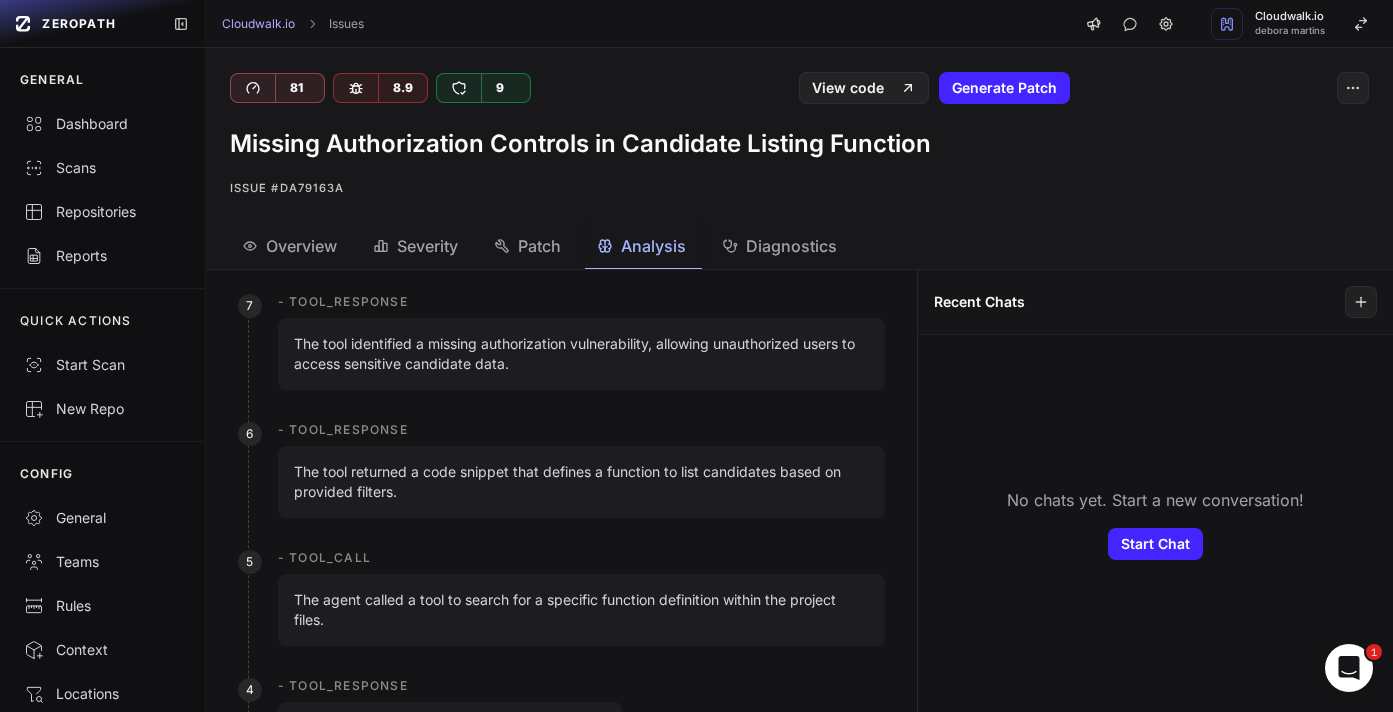scroll, scrollTop: 0, scrollLeft: 0, axis: both 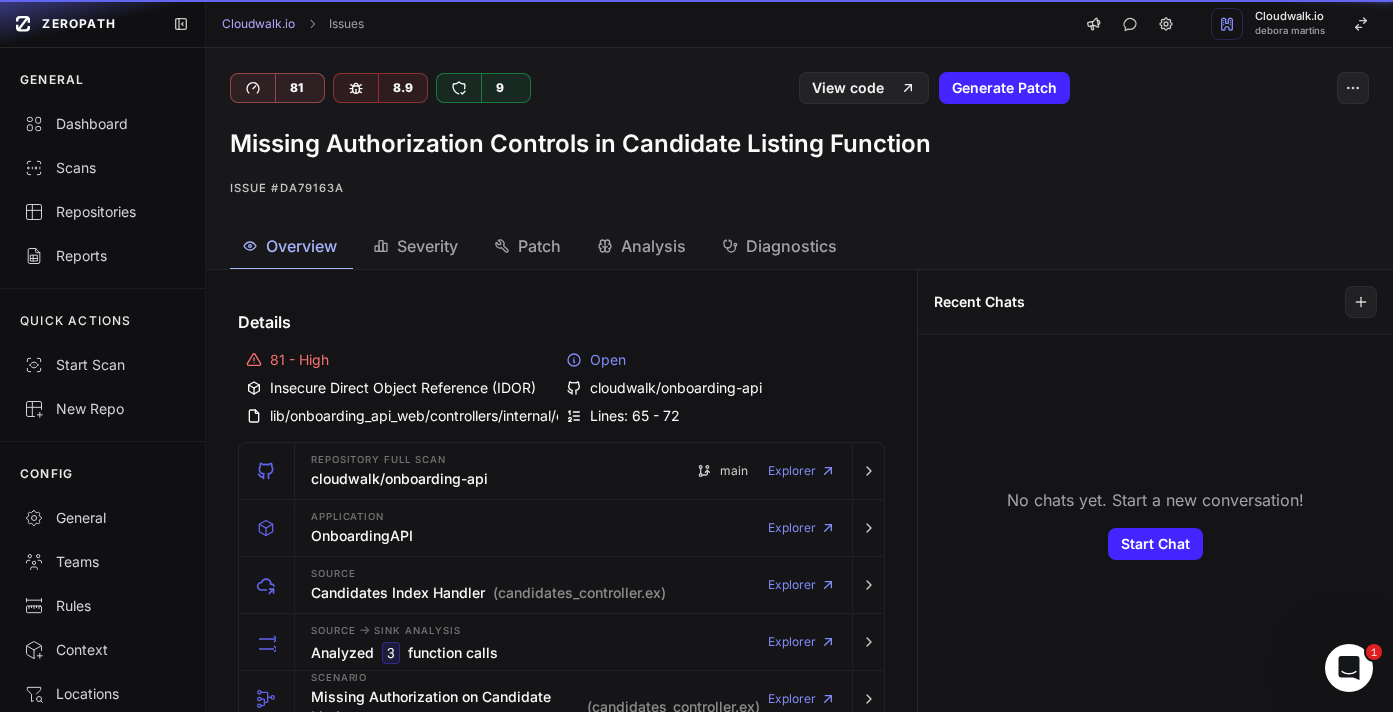 click on "Overview" at bounding box center (301, 246) 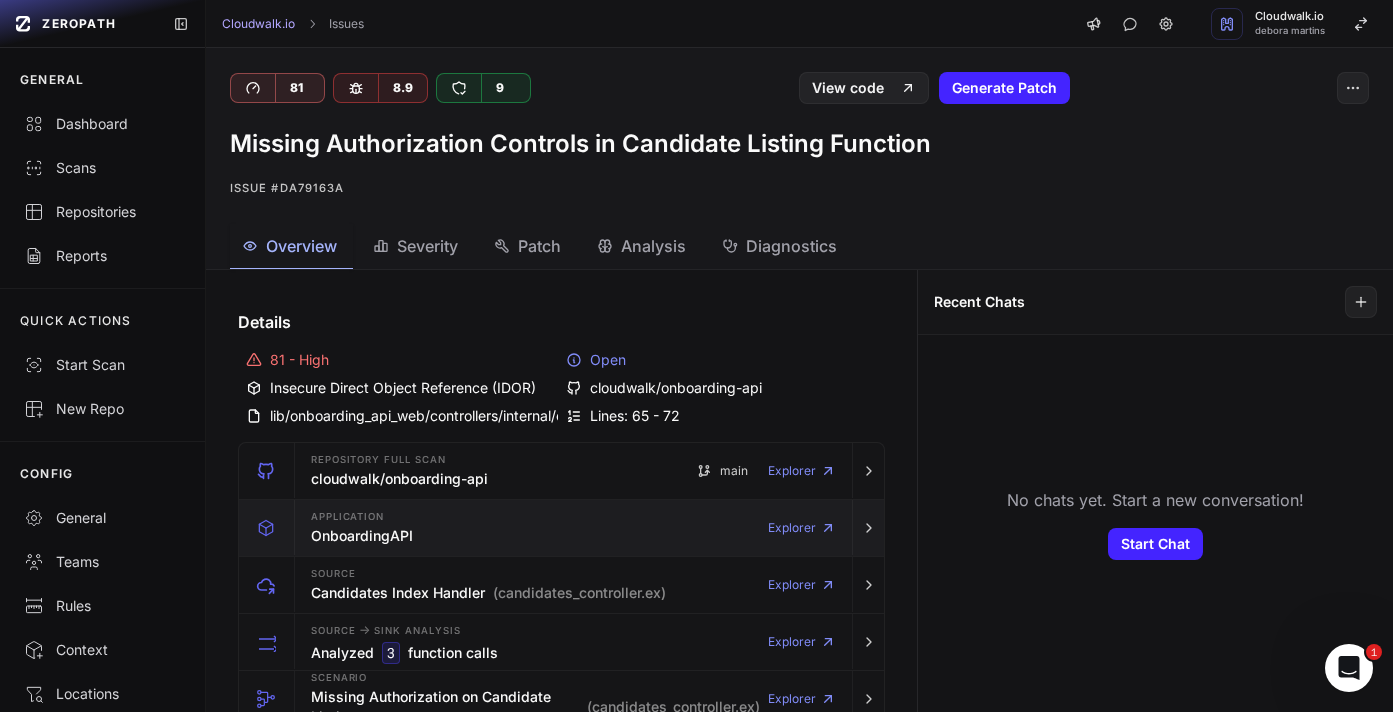 scroll, scrollTop: 646, scrollLeft: 0, axis: vertical 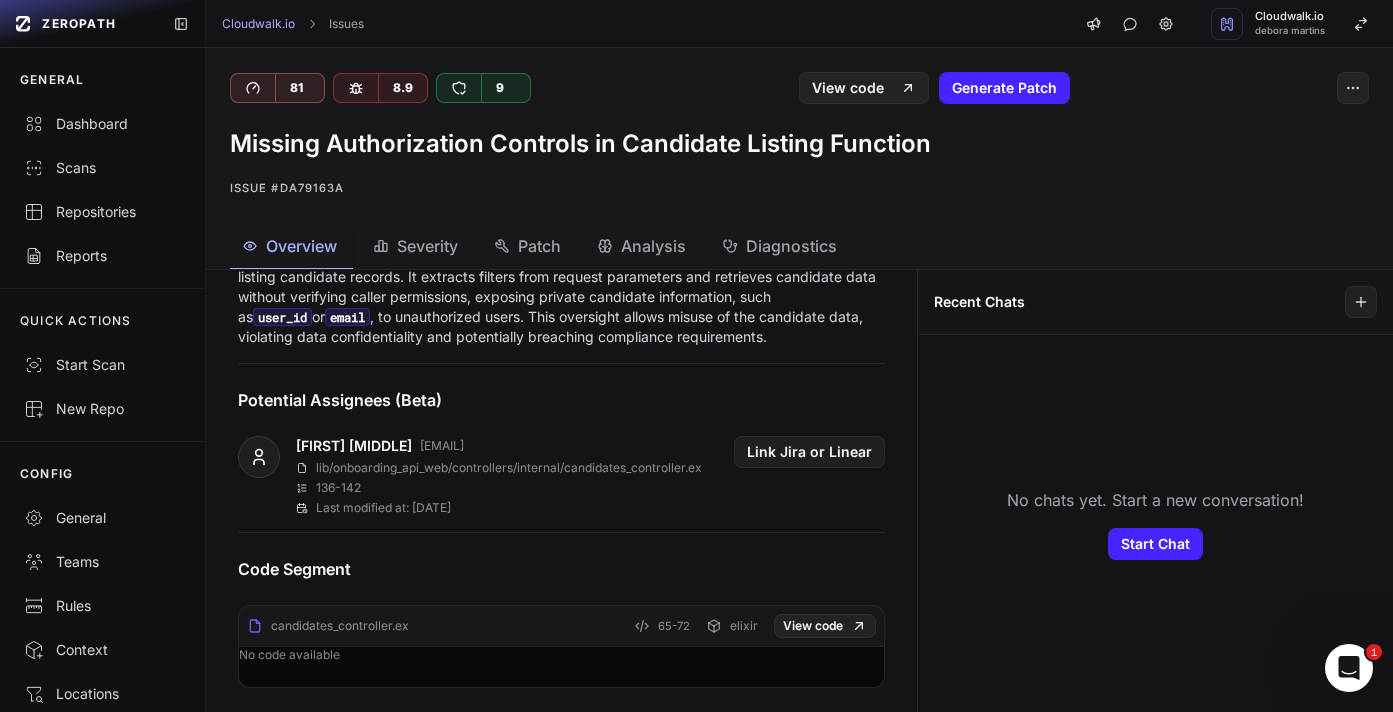 click on "No code available" at bounding box center (562, 667) 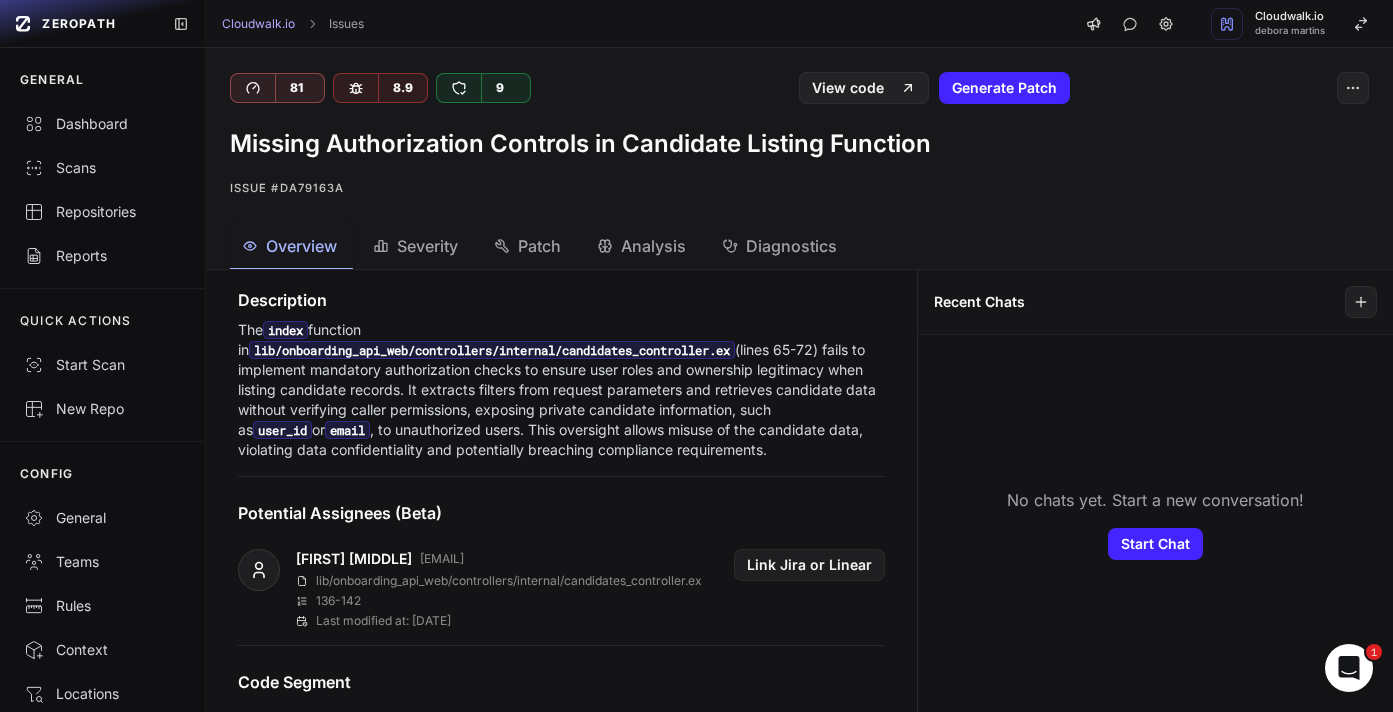 scroll, scrollTop: 0, scrollLeft: 0, axis: both 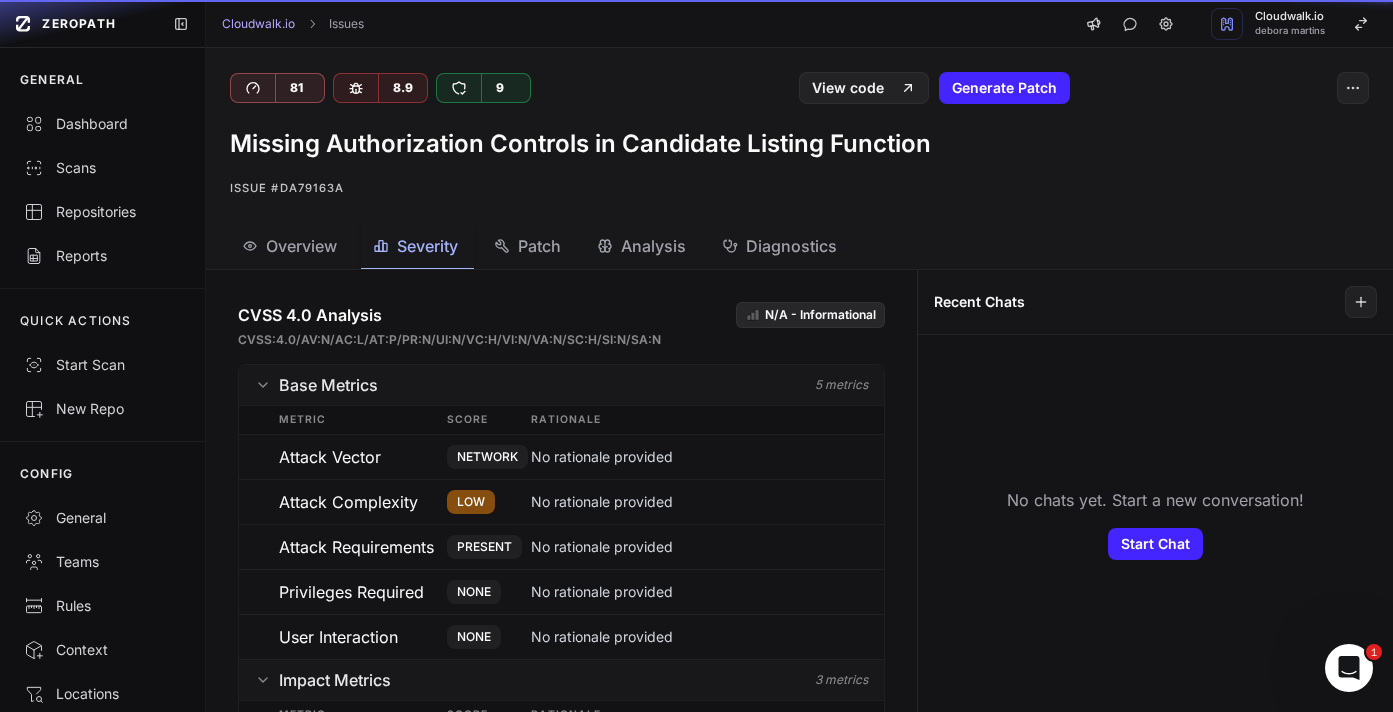 click on "Severity" 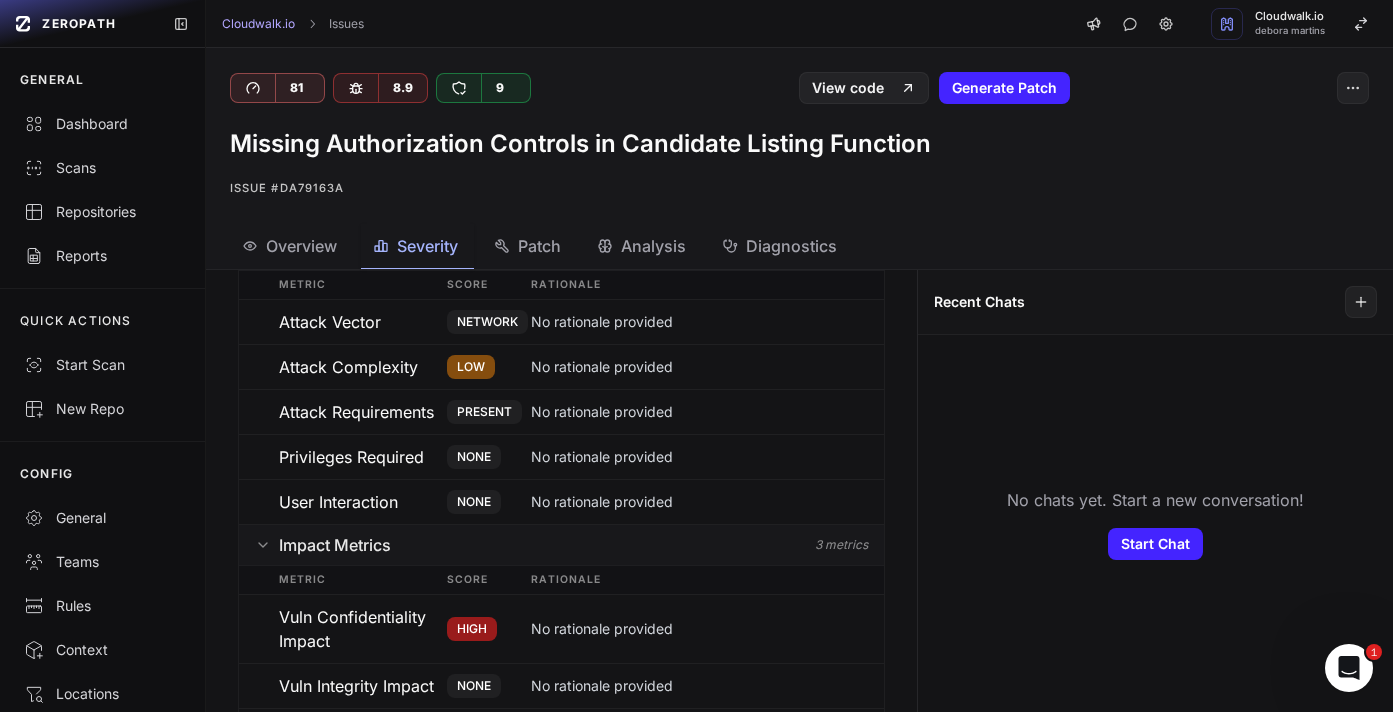 scroll, scrollTop: 249, scrollLeft: 0, axis: vertical 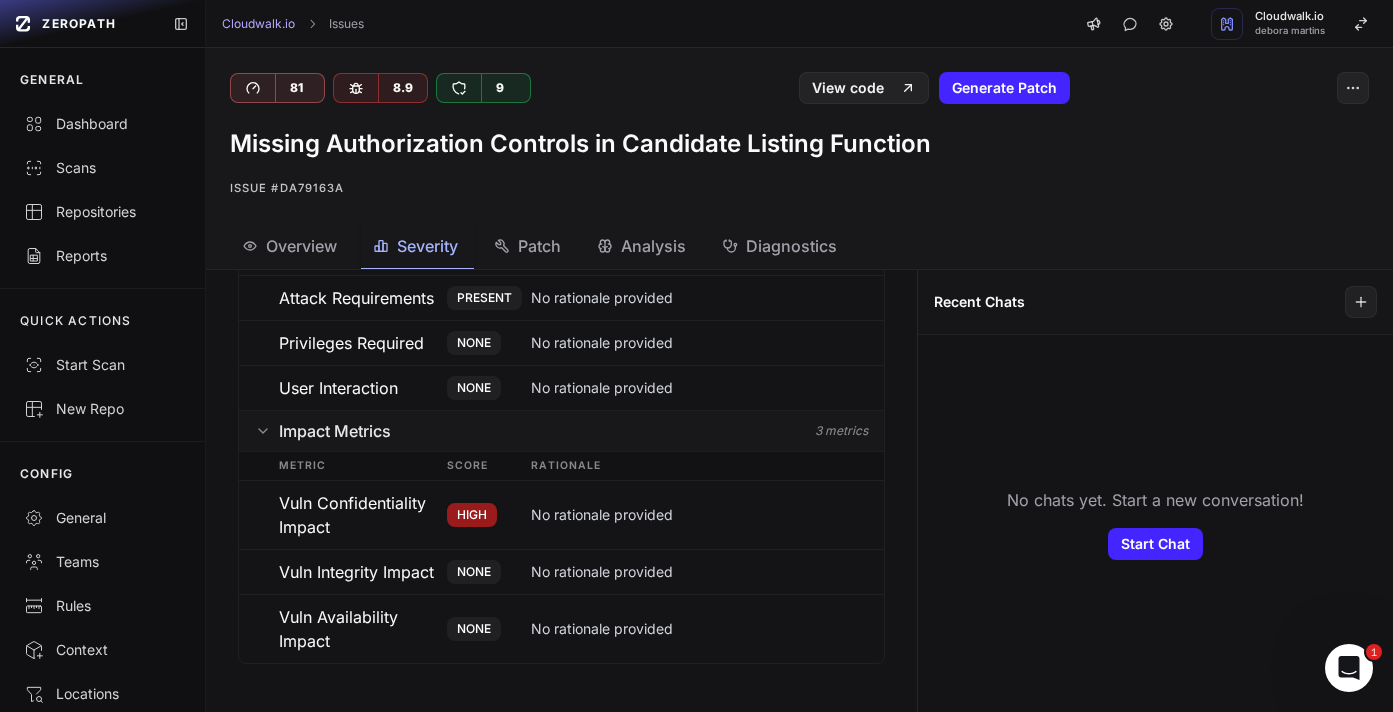click on "Diagnostics" at bounding box center (791, 246) 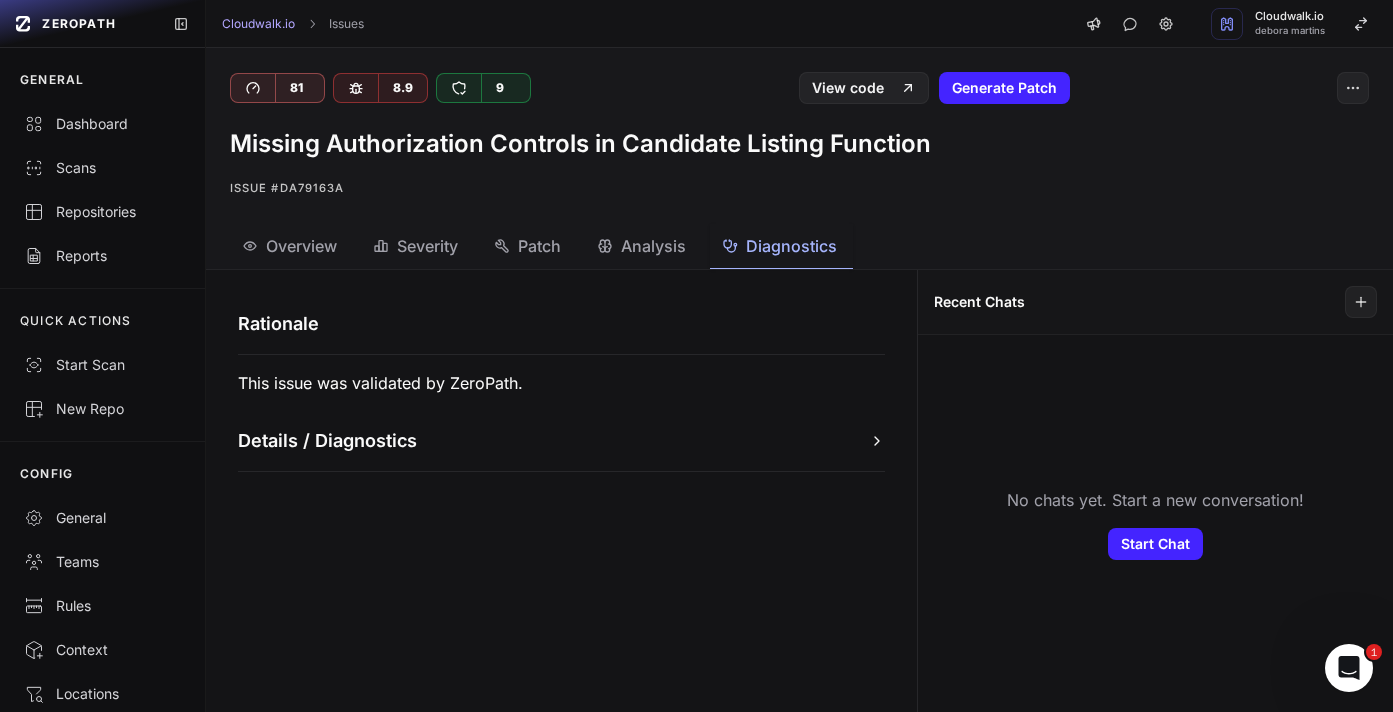 click on "Analysis" at bounding box center (653, 246) 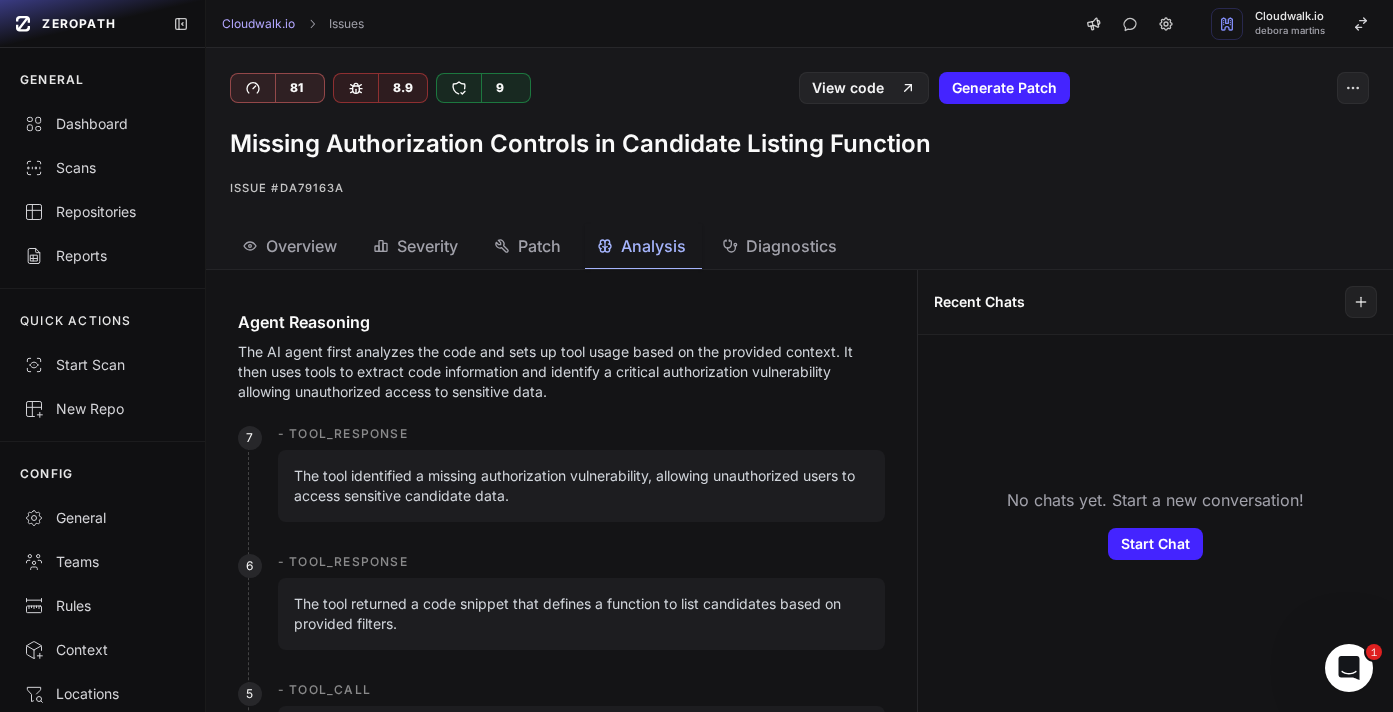 click on "Patch" at bounding box center [539, 246] 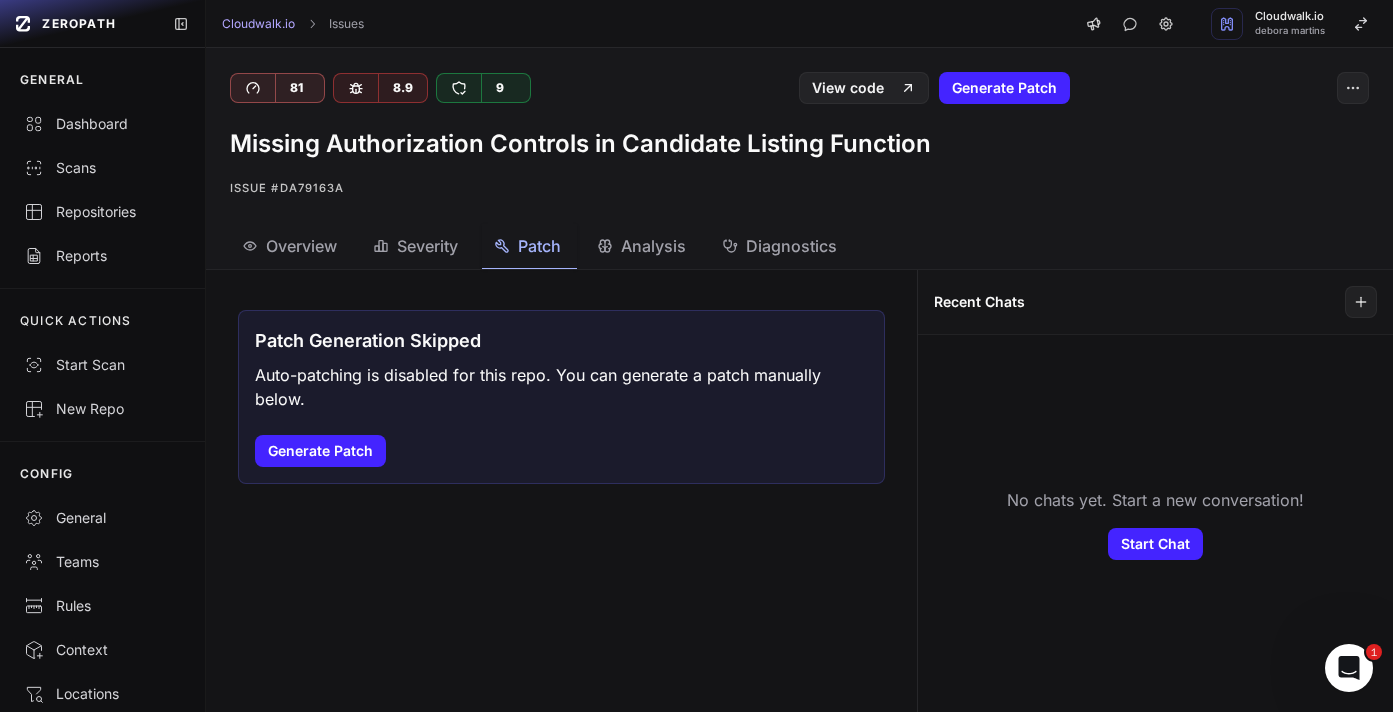 click on "Overview" at bounding box center (301, 246) 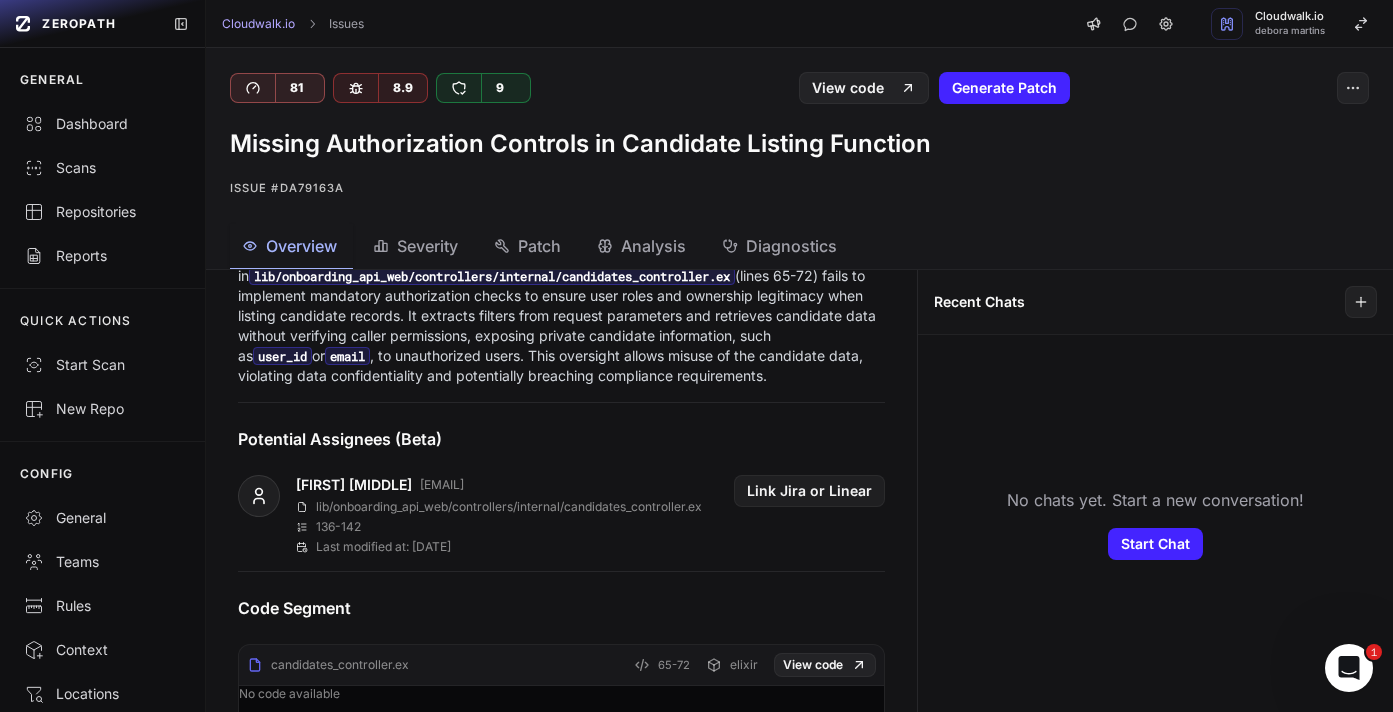 scroll, scrollTop: 646, scrollLeft: 0, axis: vertical 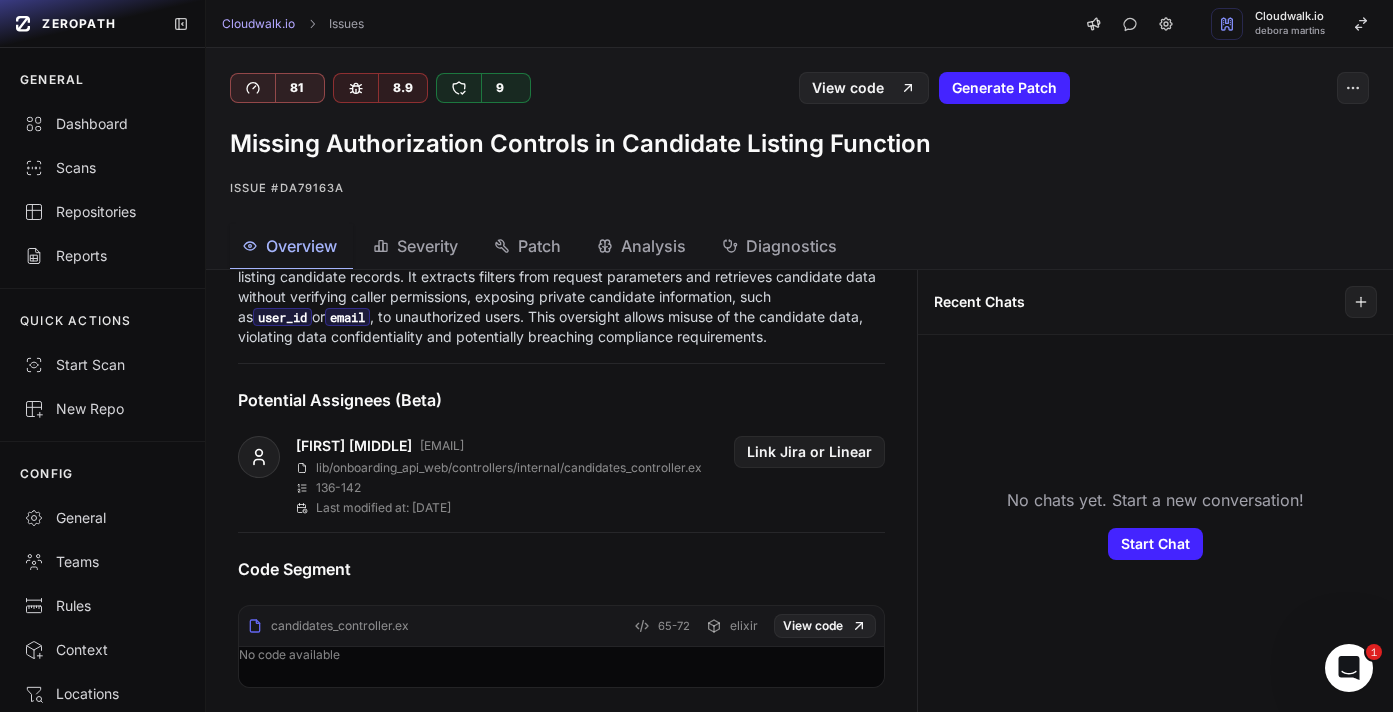 click on "candidates_controller.ex     65-72     elixir   View code" at bounding box center [562, 630] 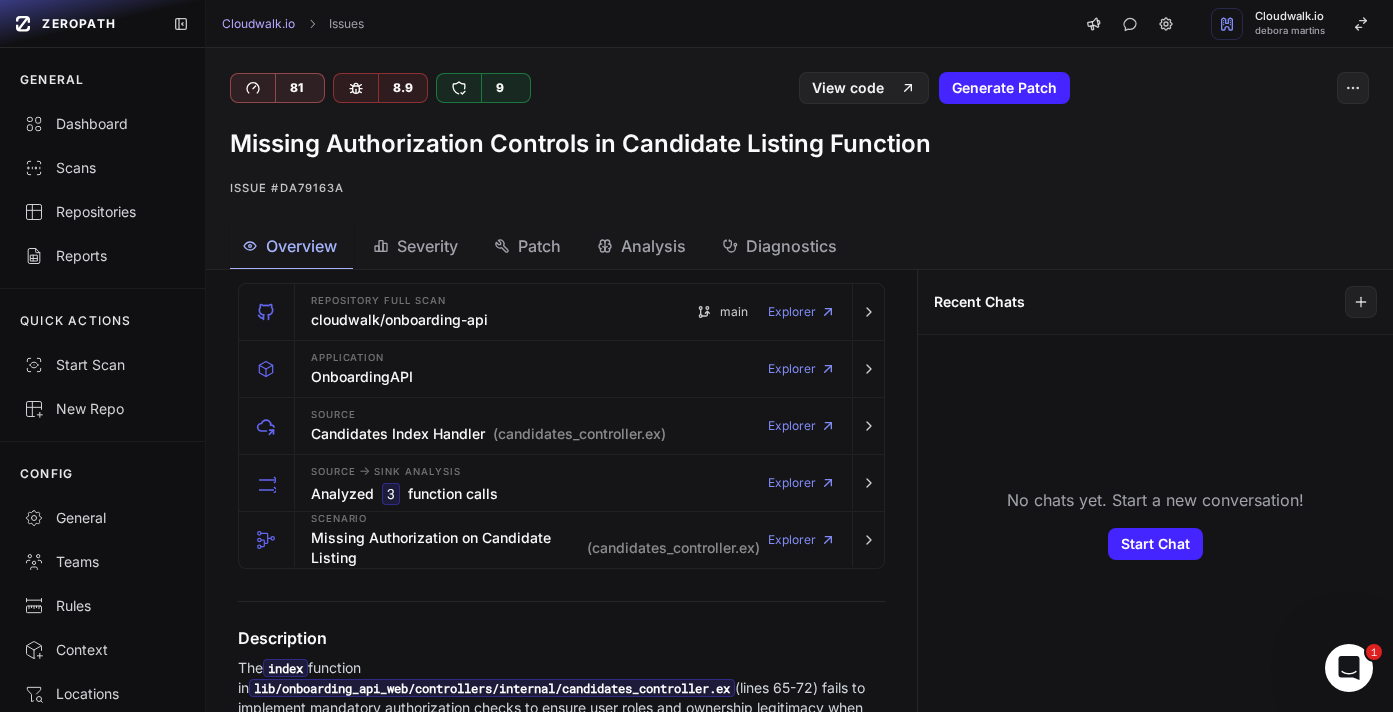 scroll, scrollTop: 0, scrollLeft: 0, axis: both 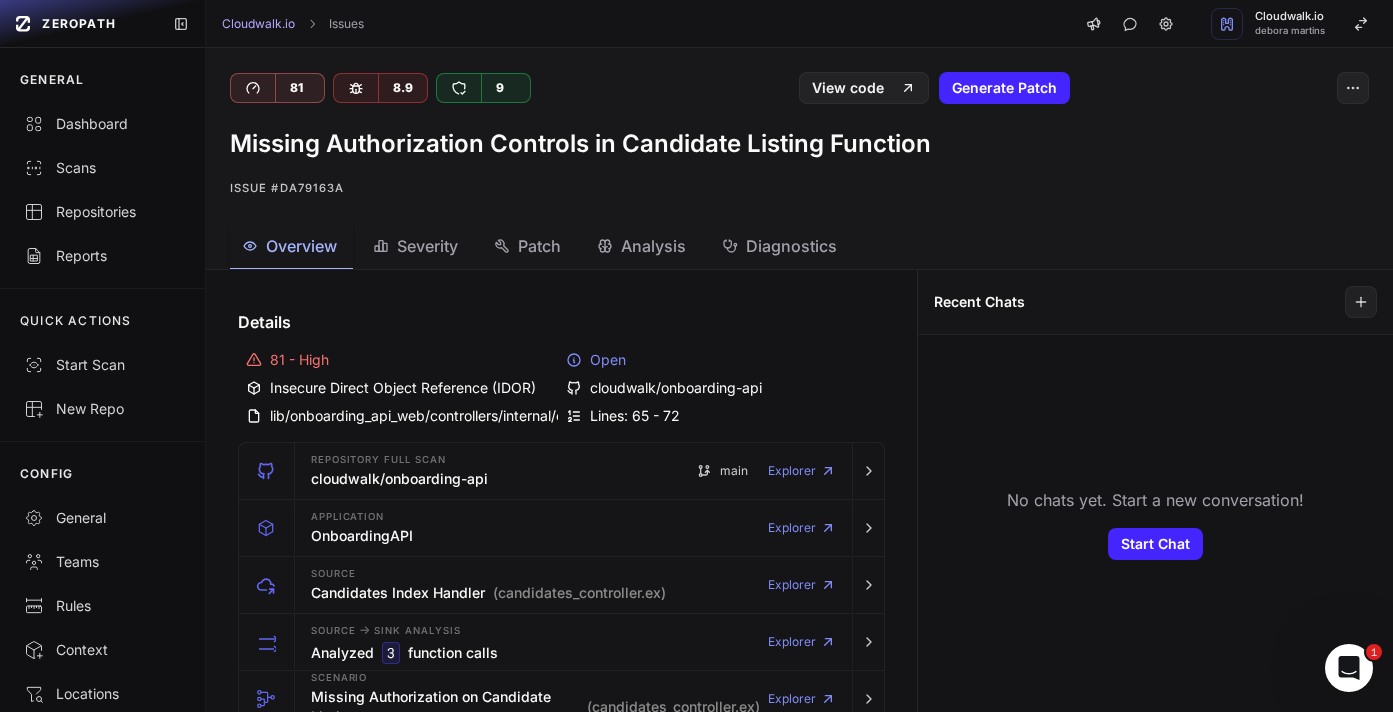 click on "View code
Generate Patch" at bounding box center (1084, 88) 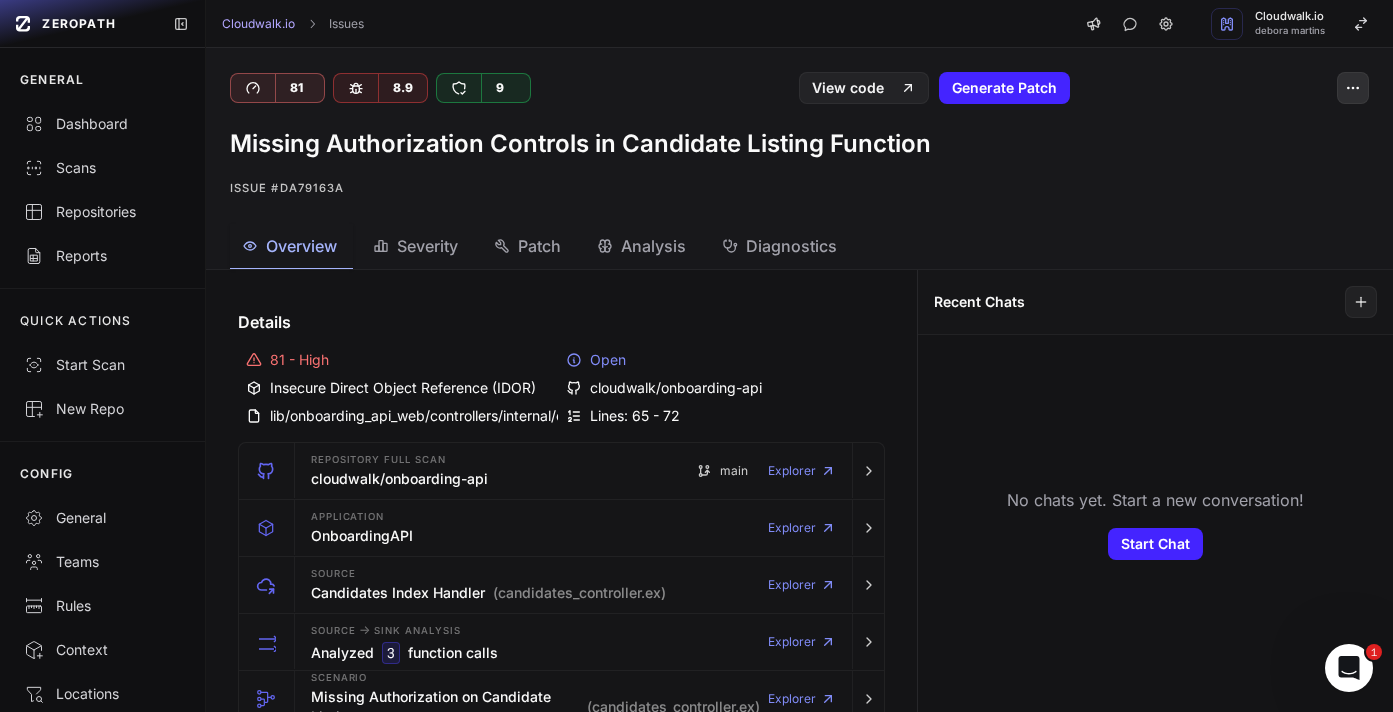 click at bounding box center [1353, 88] 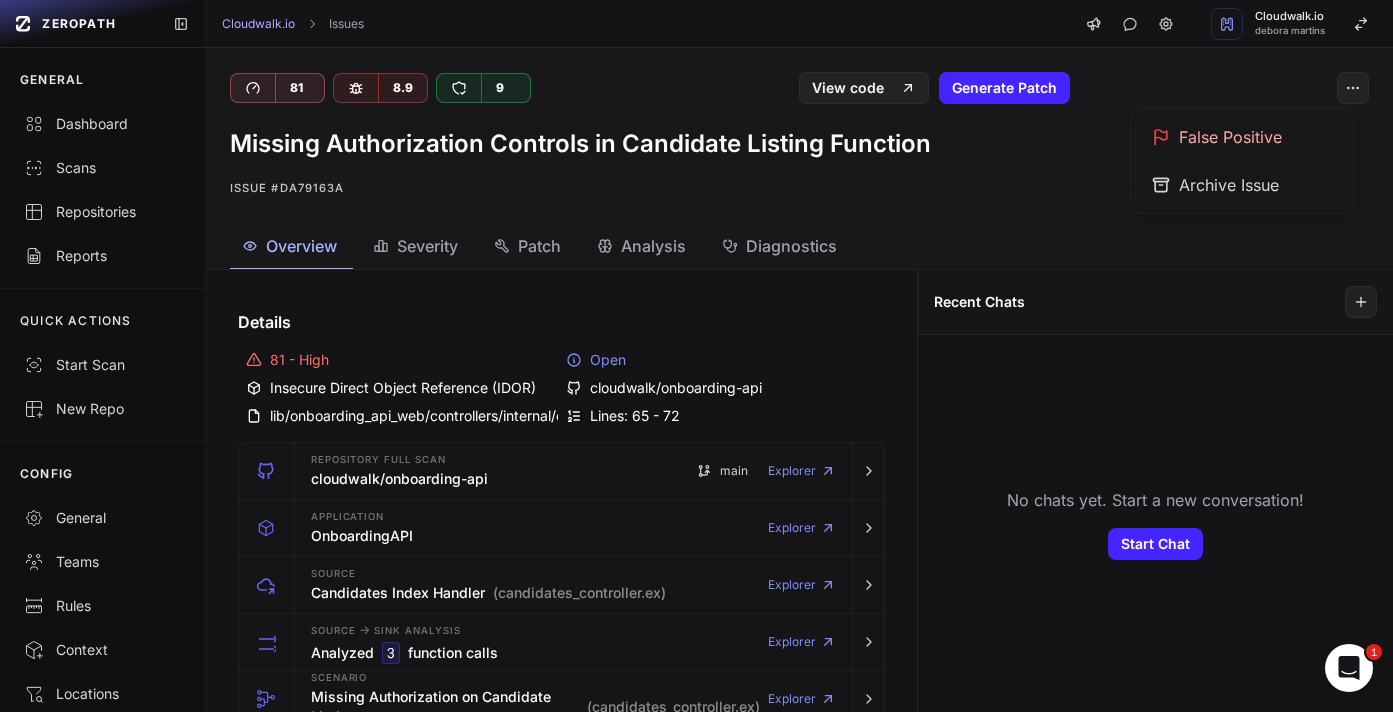 click on "Issue #da79163a" at bounding box center (799, 188) 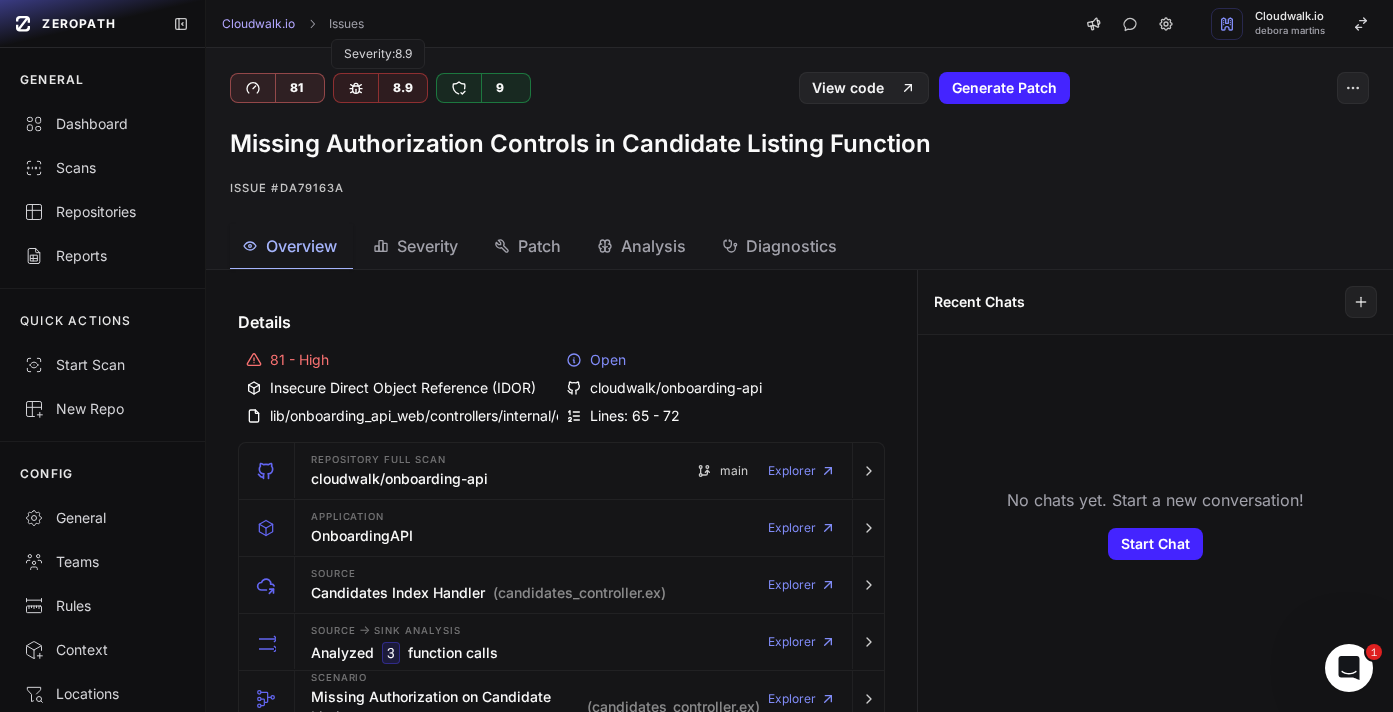click on "81" at bounding box center (296, 88) 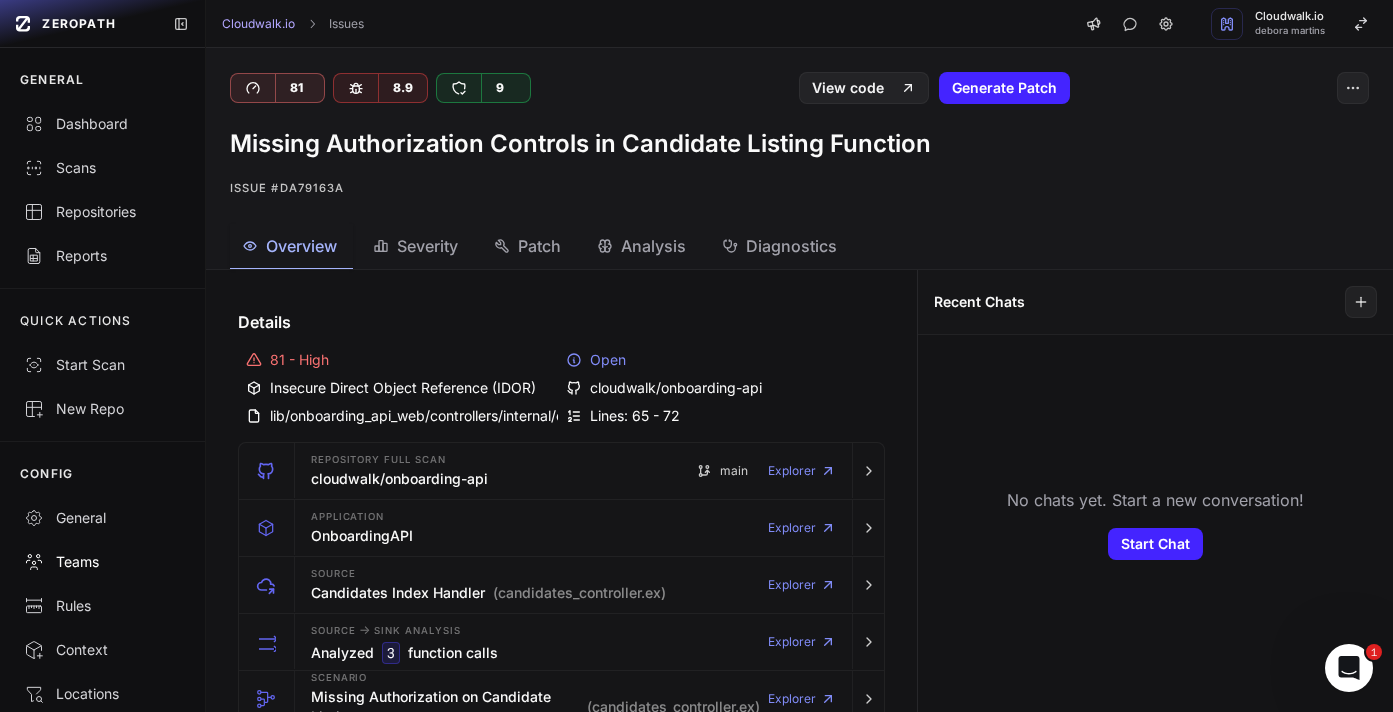 scroll, scrollTop: 123, scrollLeft: 0, axis: vertical 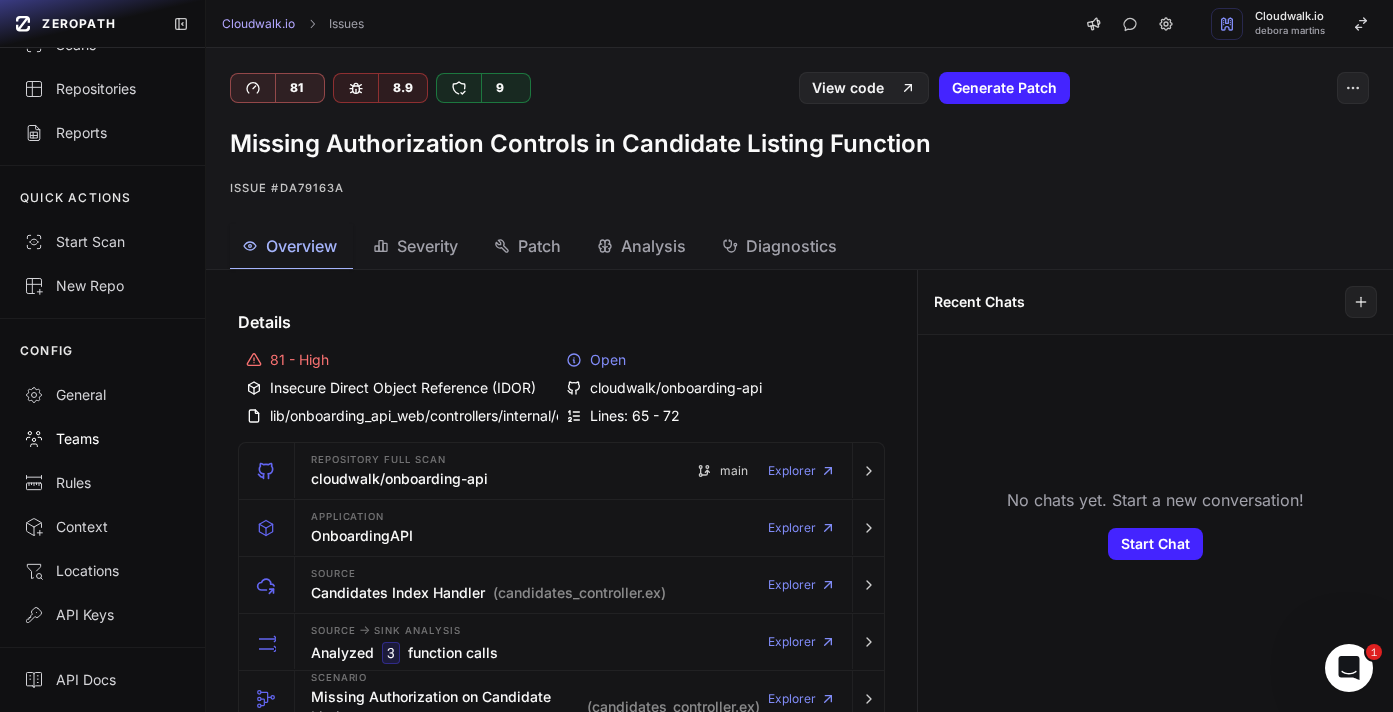 click on "Teams" at bounding box center [102, 439] 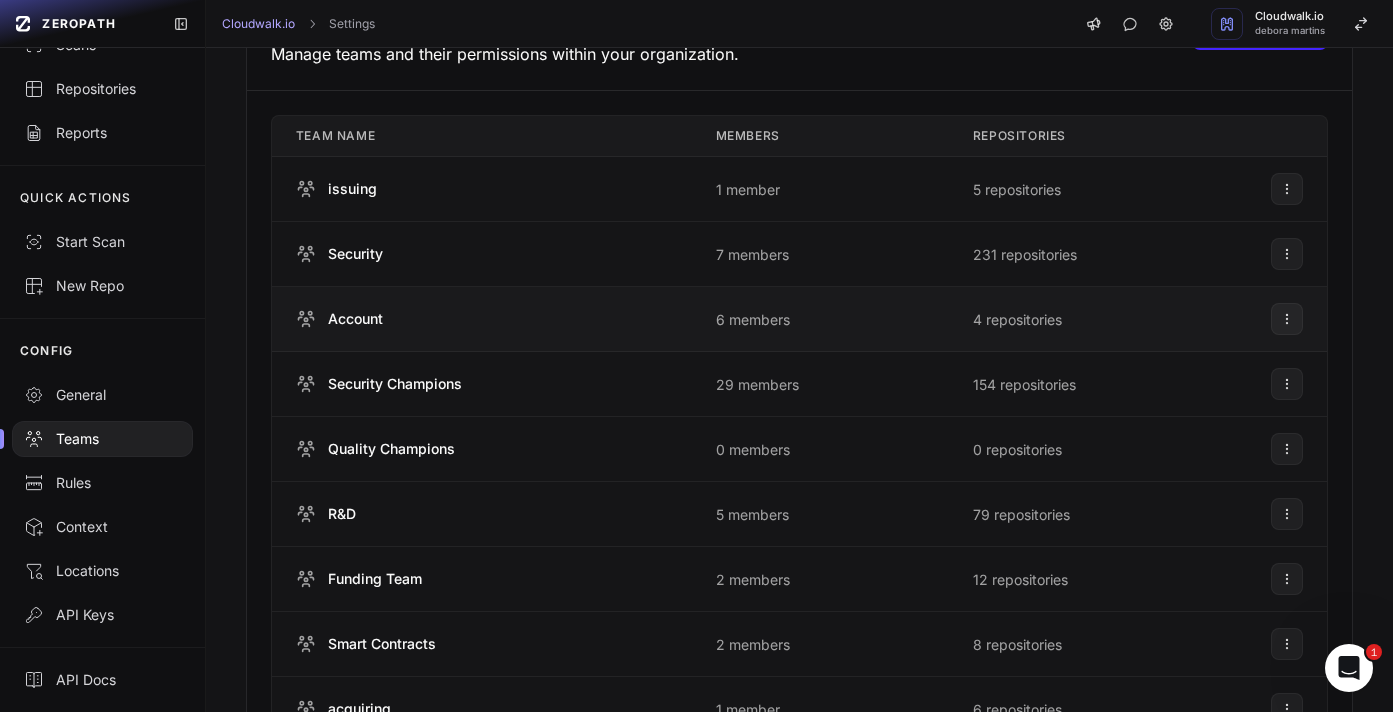 scroll, scrollTop: 175, scrollLeft: 0, axis: vertical 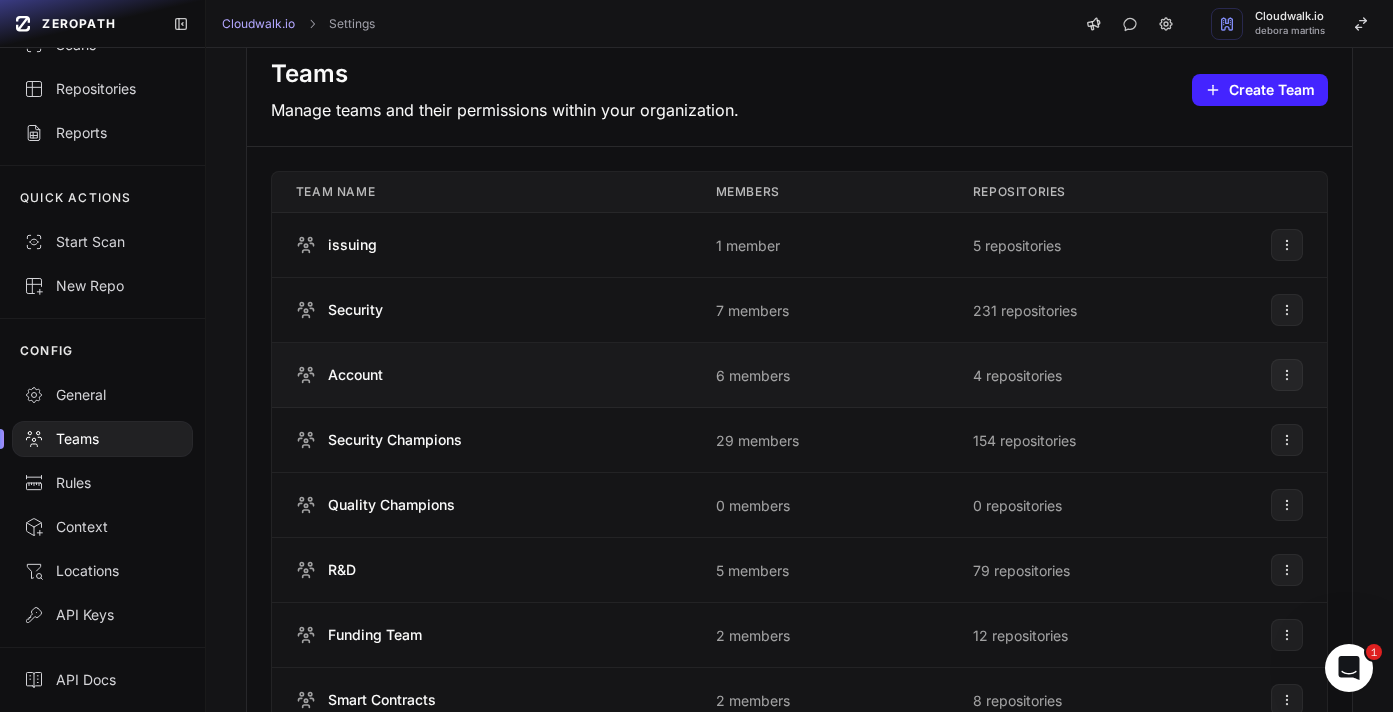 click on "Account" at bounding box center (355, 375) 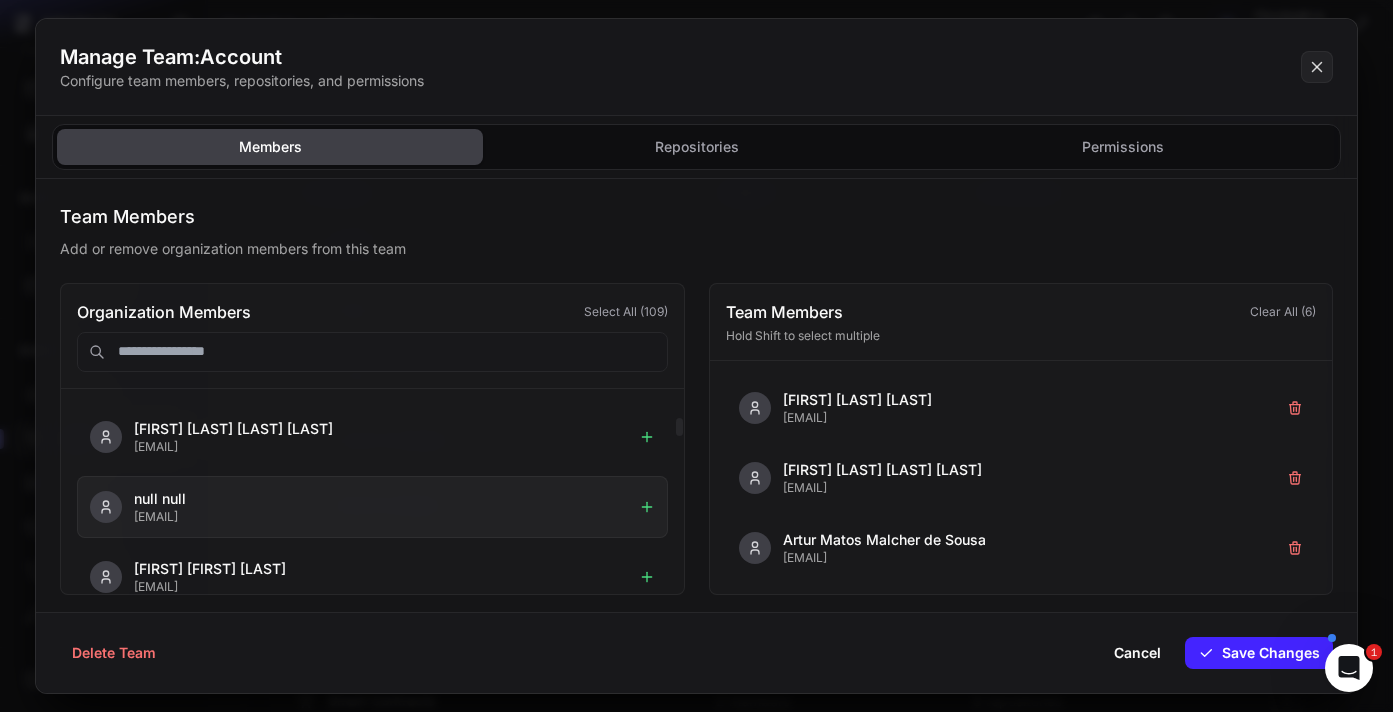 scroll, scrollTop: 1562, scrollLeft: 0, axis: vertical 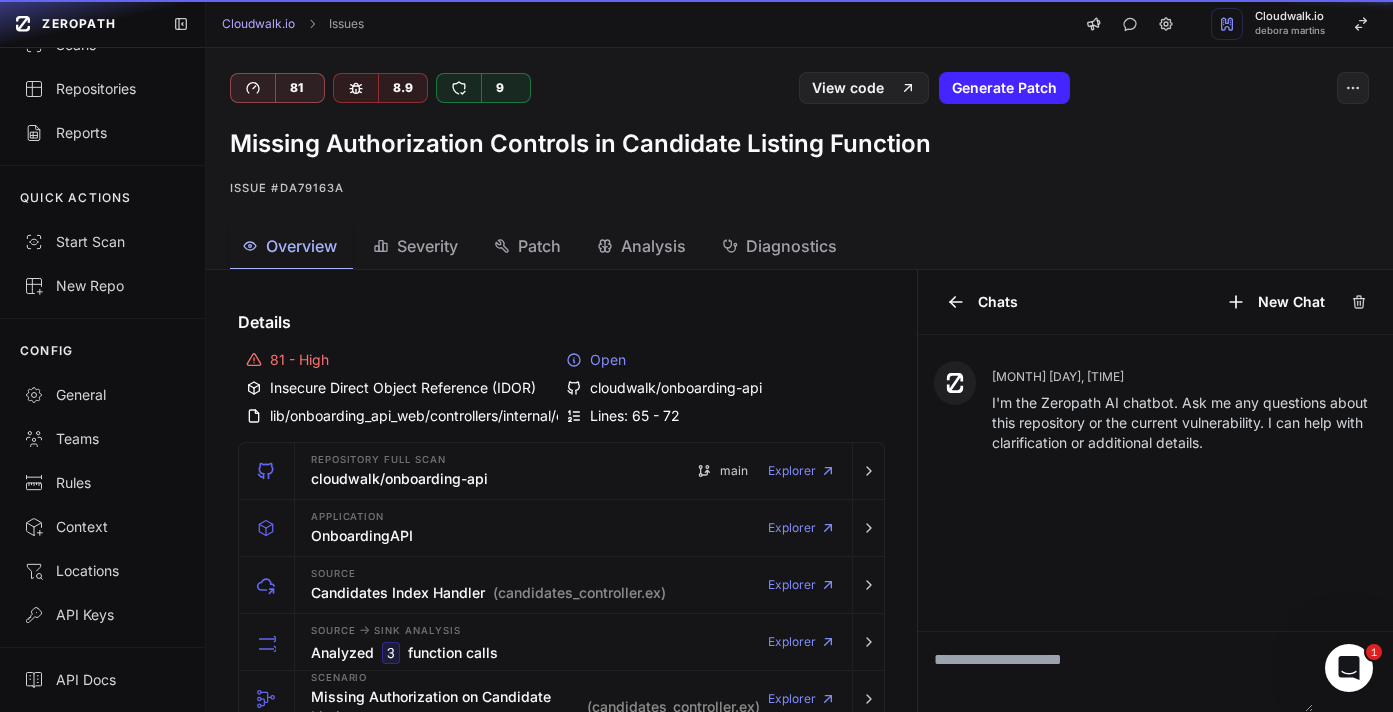 click on "Overview" at bounding box center [301, 246] 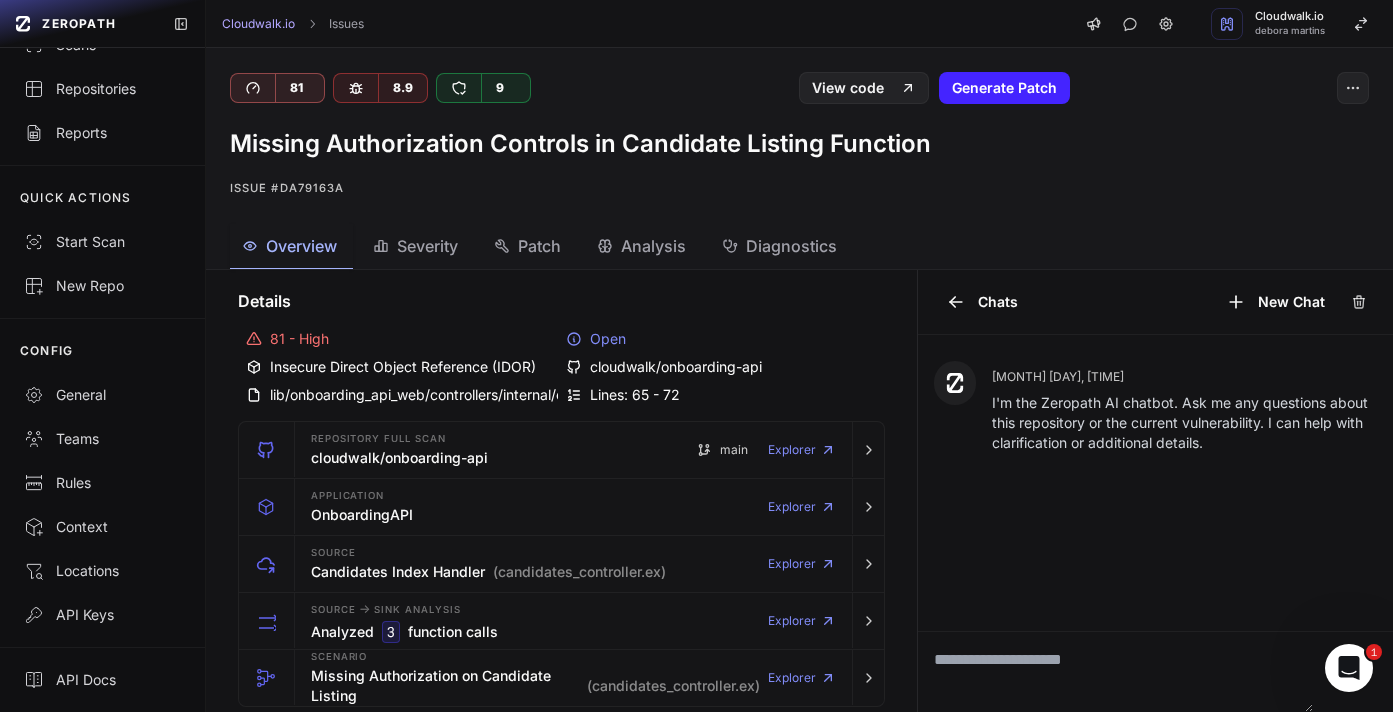 scroll, scrollTop: 59, scrollLeft: 0, axis: vertical 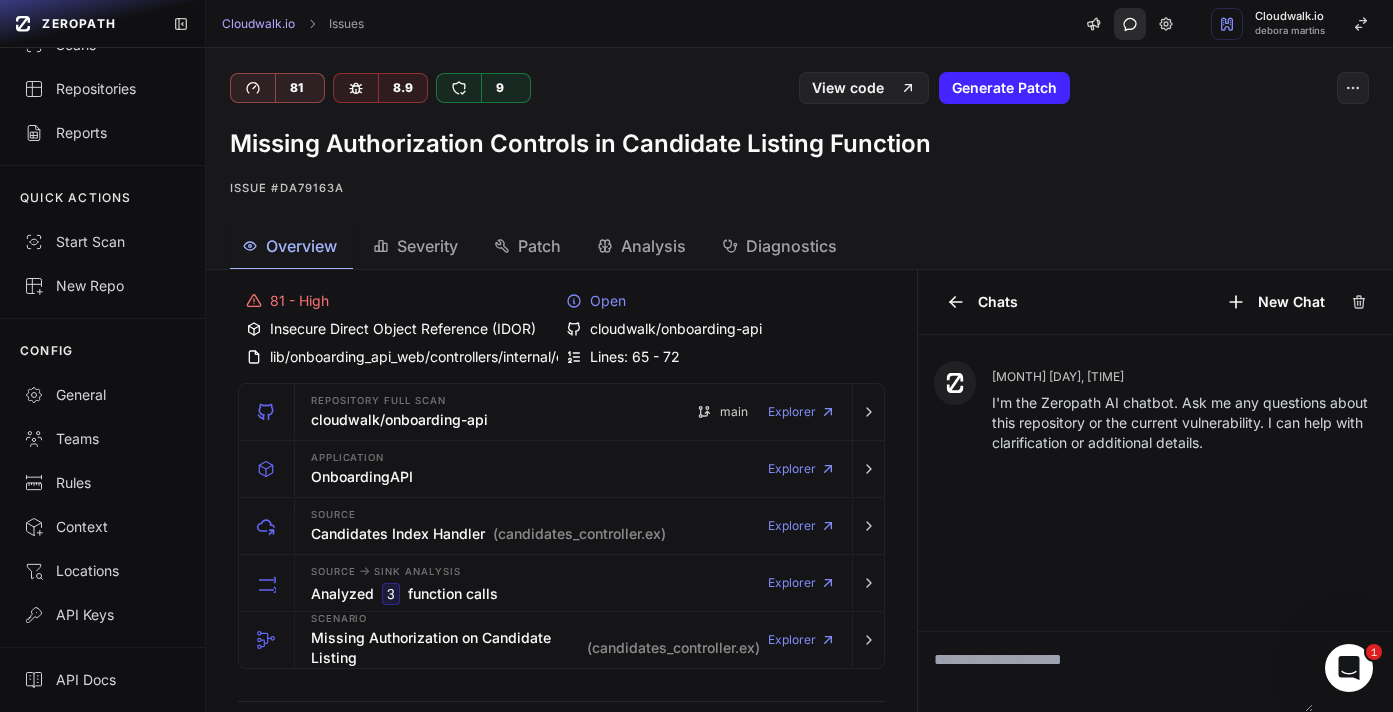 type 